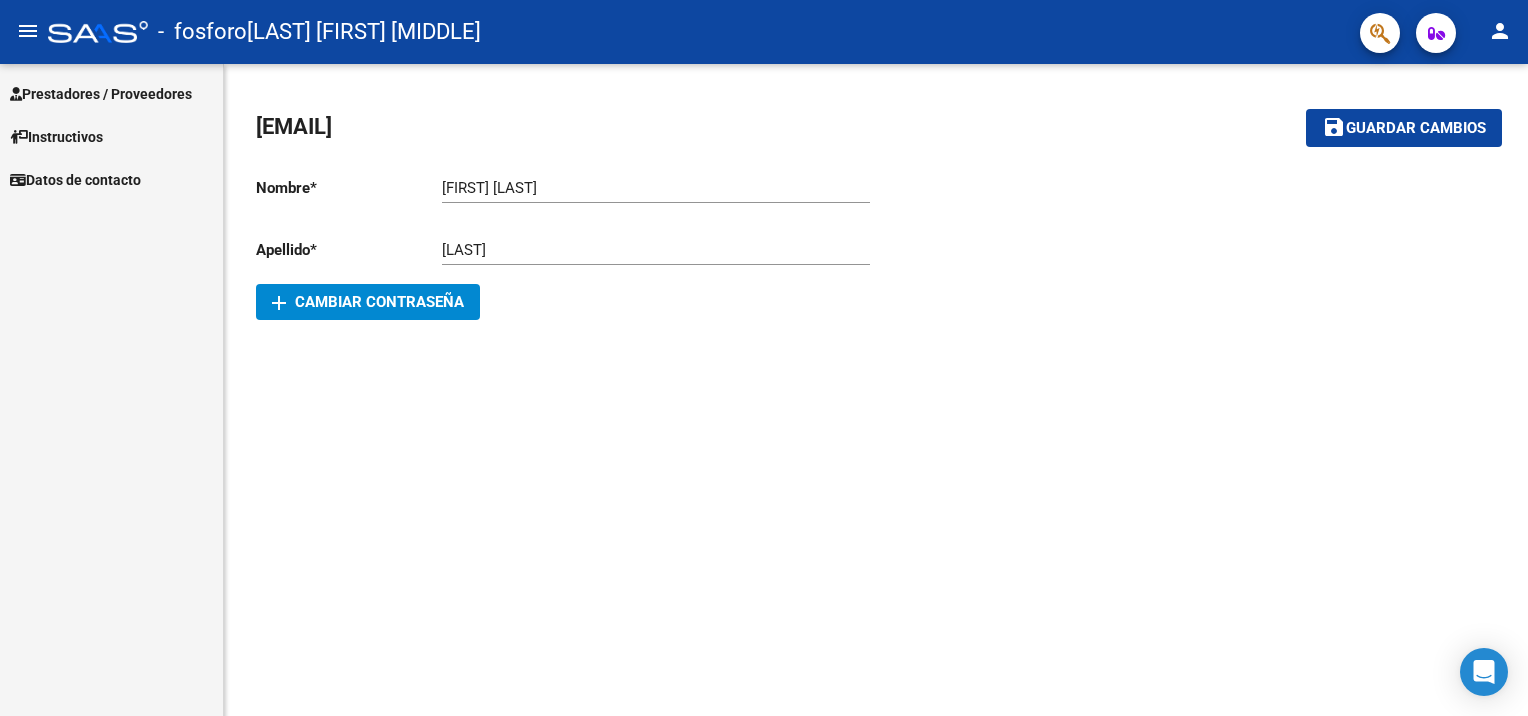 scroll, scrollTop: 0, scrollLeft: 0, axis: both 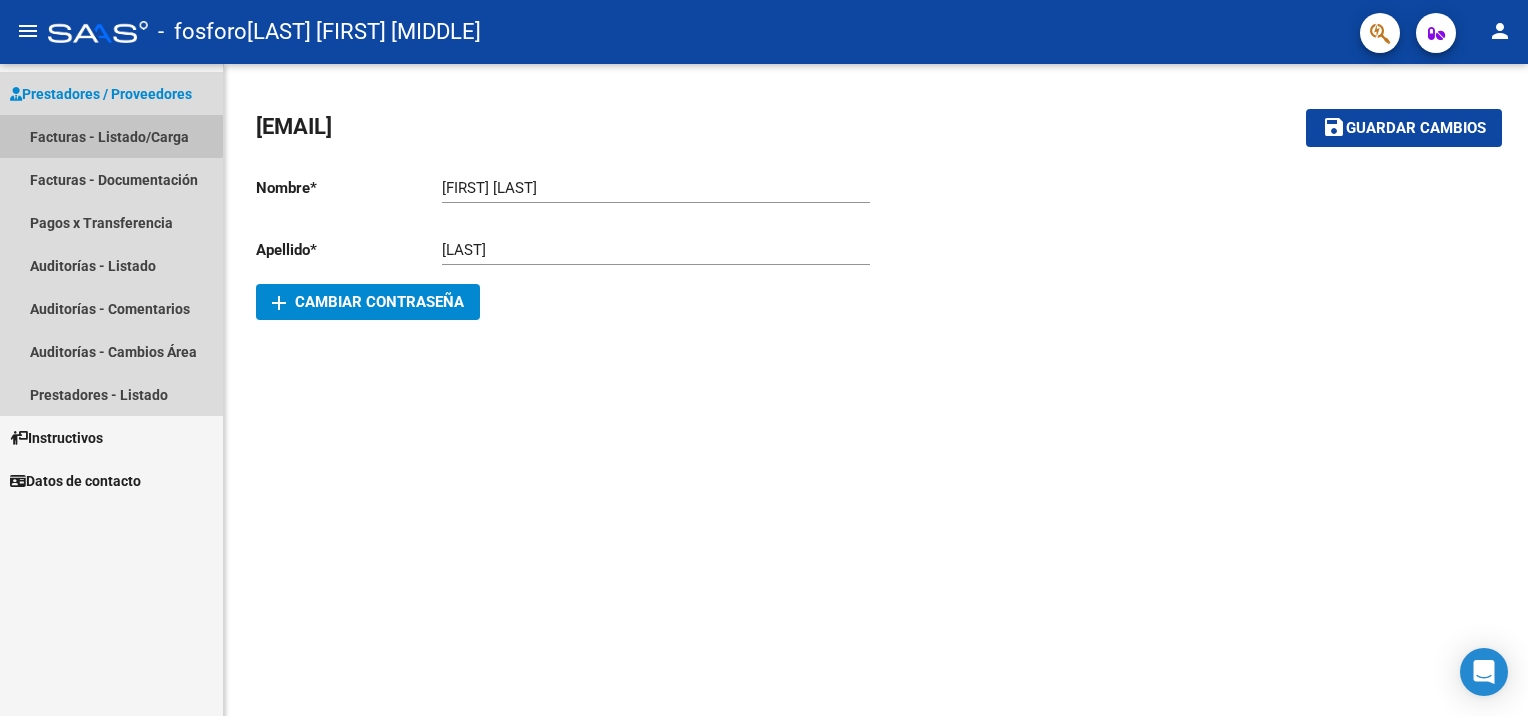 click on "Facturas - Listado/Carga" at bounding box center (111, 136) 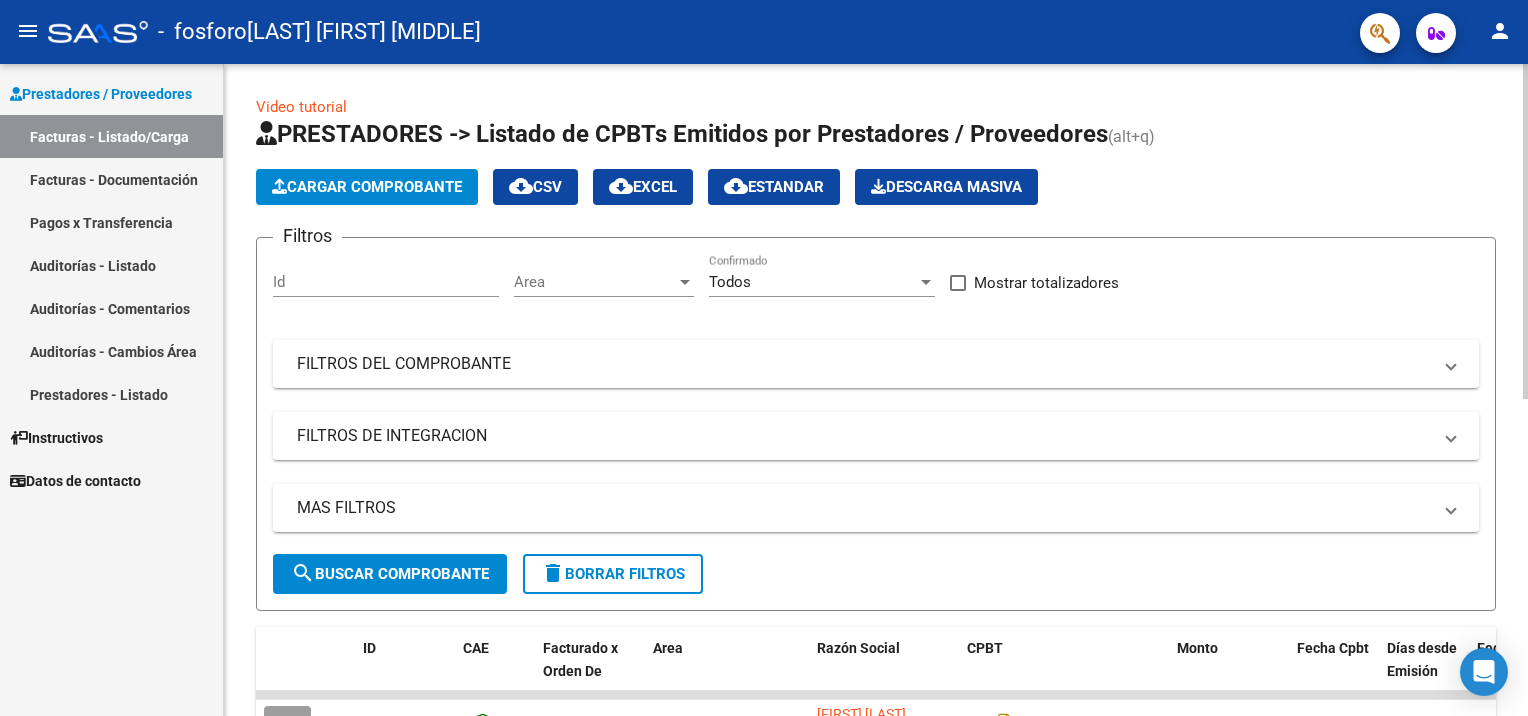 click on "Cargar Comprobante" 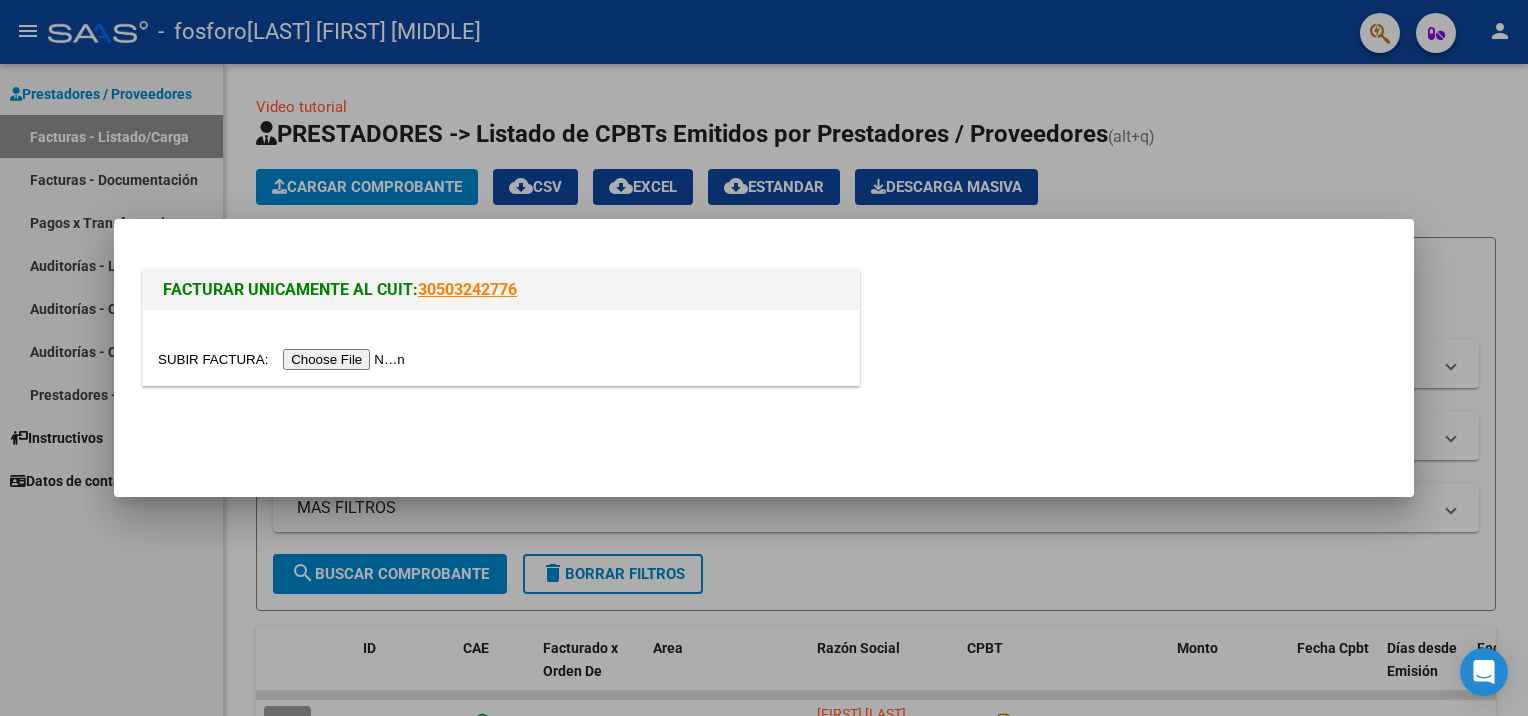 click at bounding box center (284, 359) 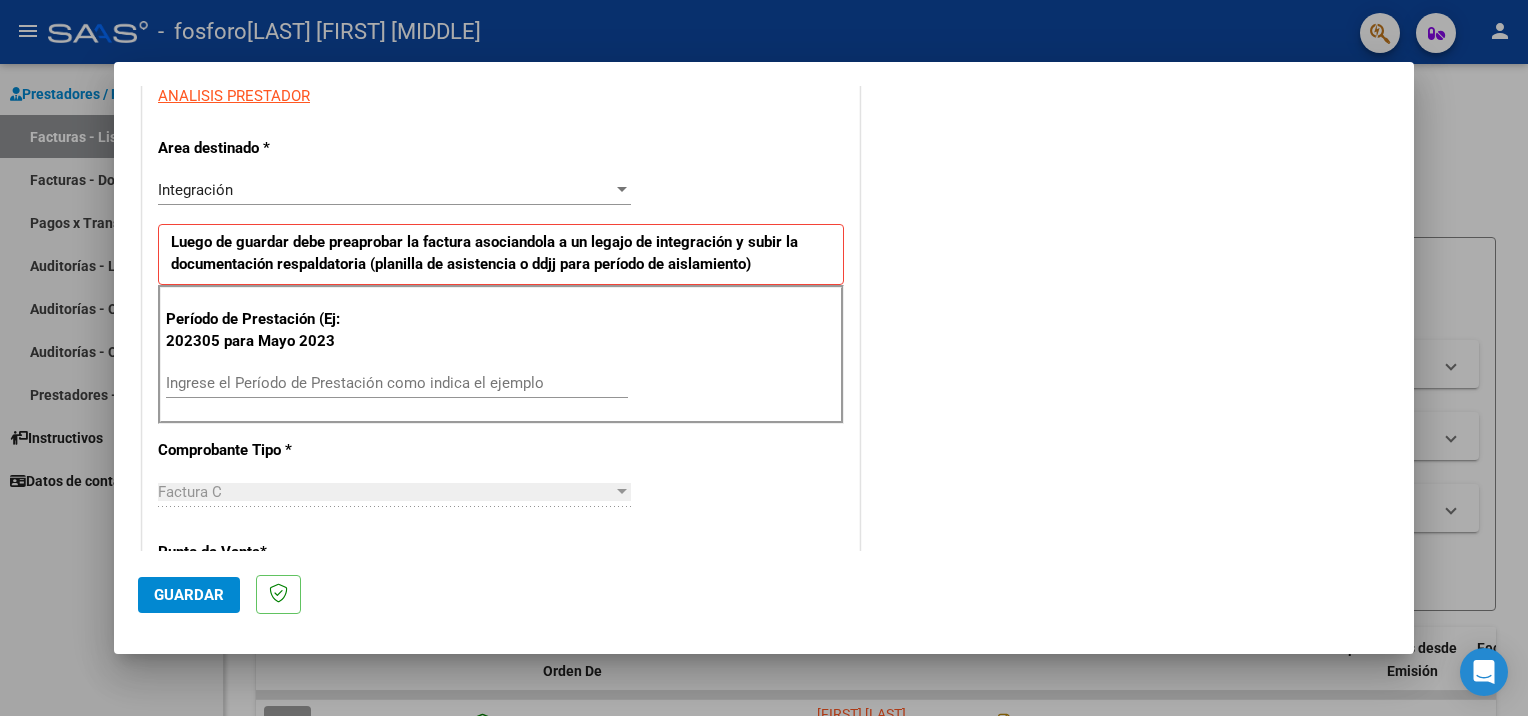 scroll, scrollTop: 354, scrollLeft: 0, axis: vertical 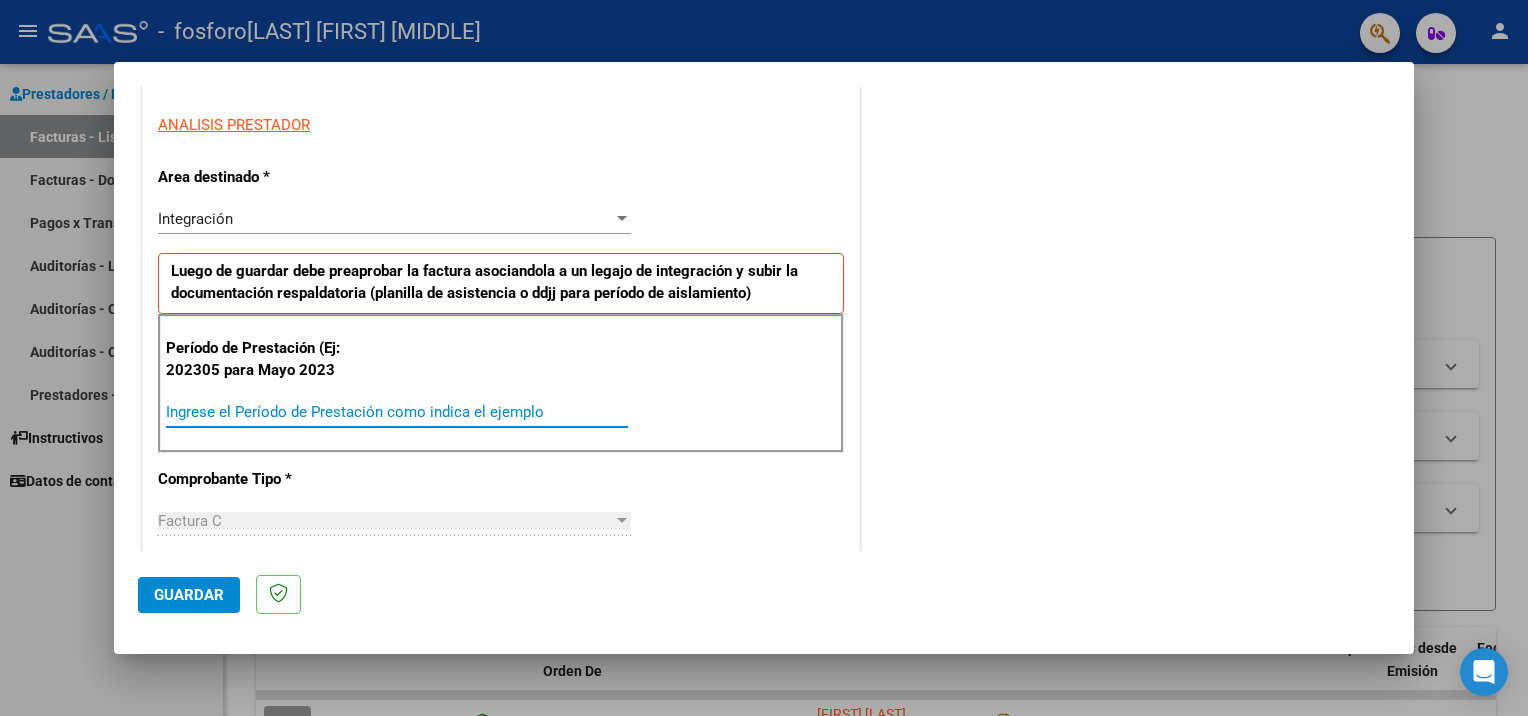 click on "Ingrese el Período de Prestación como indica el ejemplo" at bounding box center (397, 412) 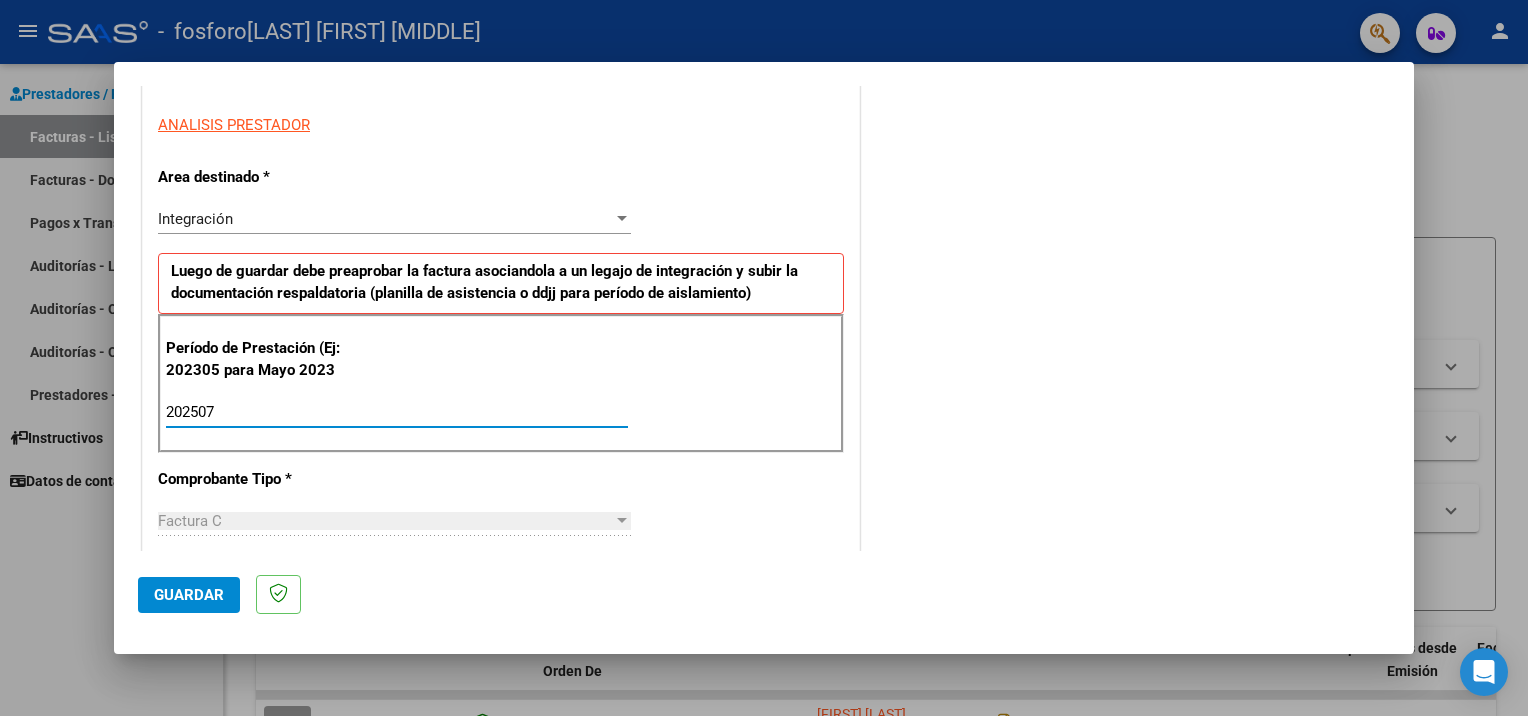 type on "202507" 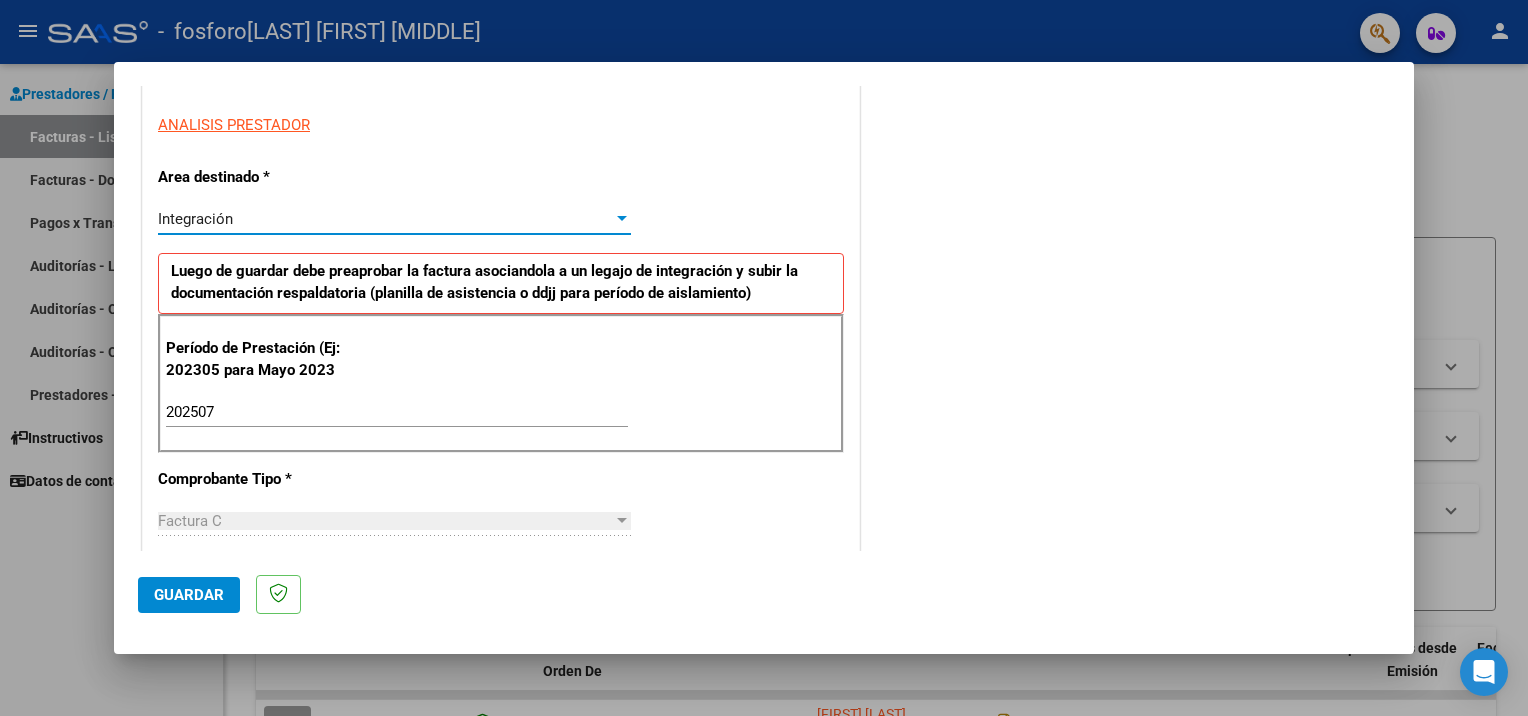 click at bounding box center [622, 218] 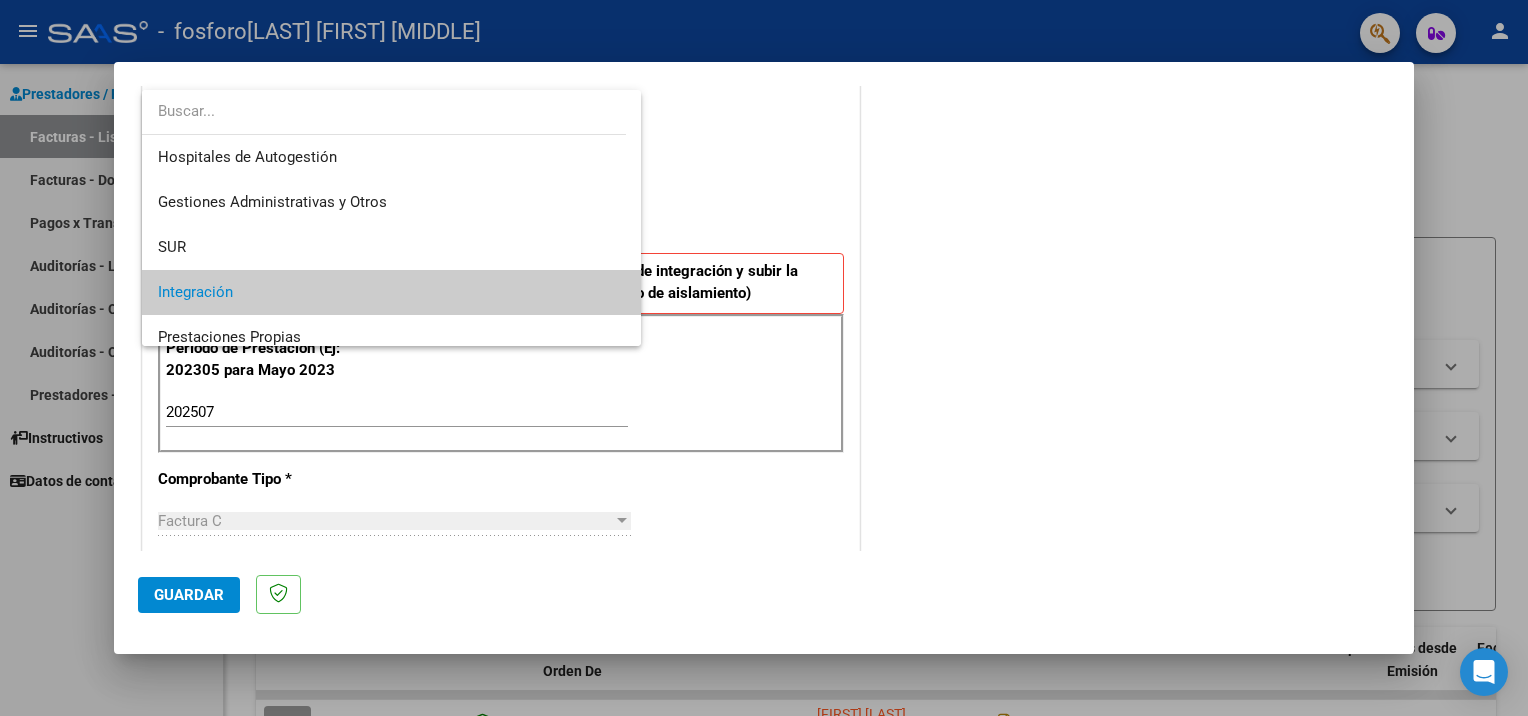 scroll, scrollTop: 74, scrollLeft: 0, axis: vertical 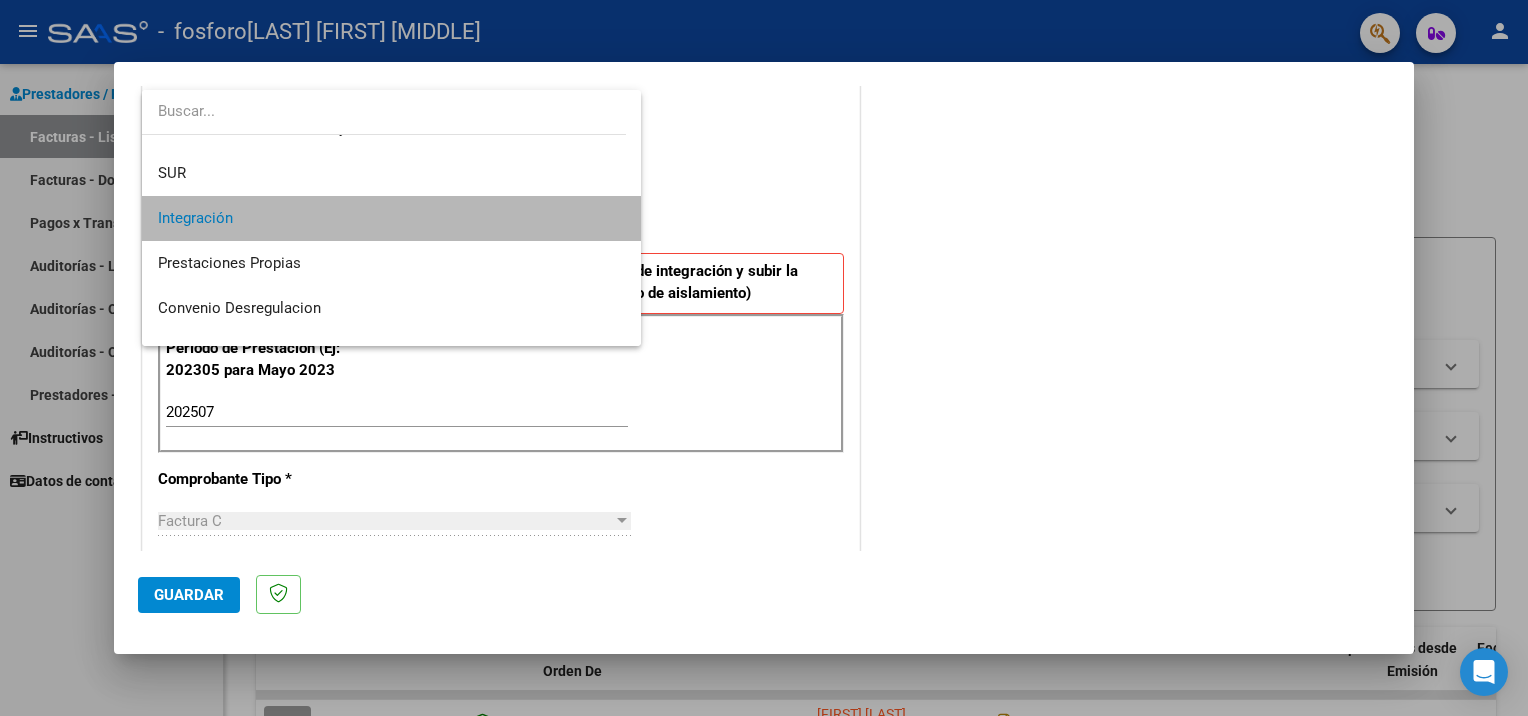 click on "Integración" at bounding box center (392, 218) 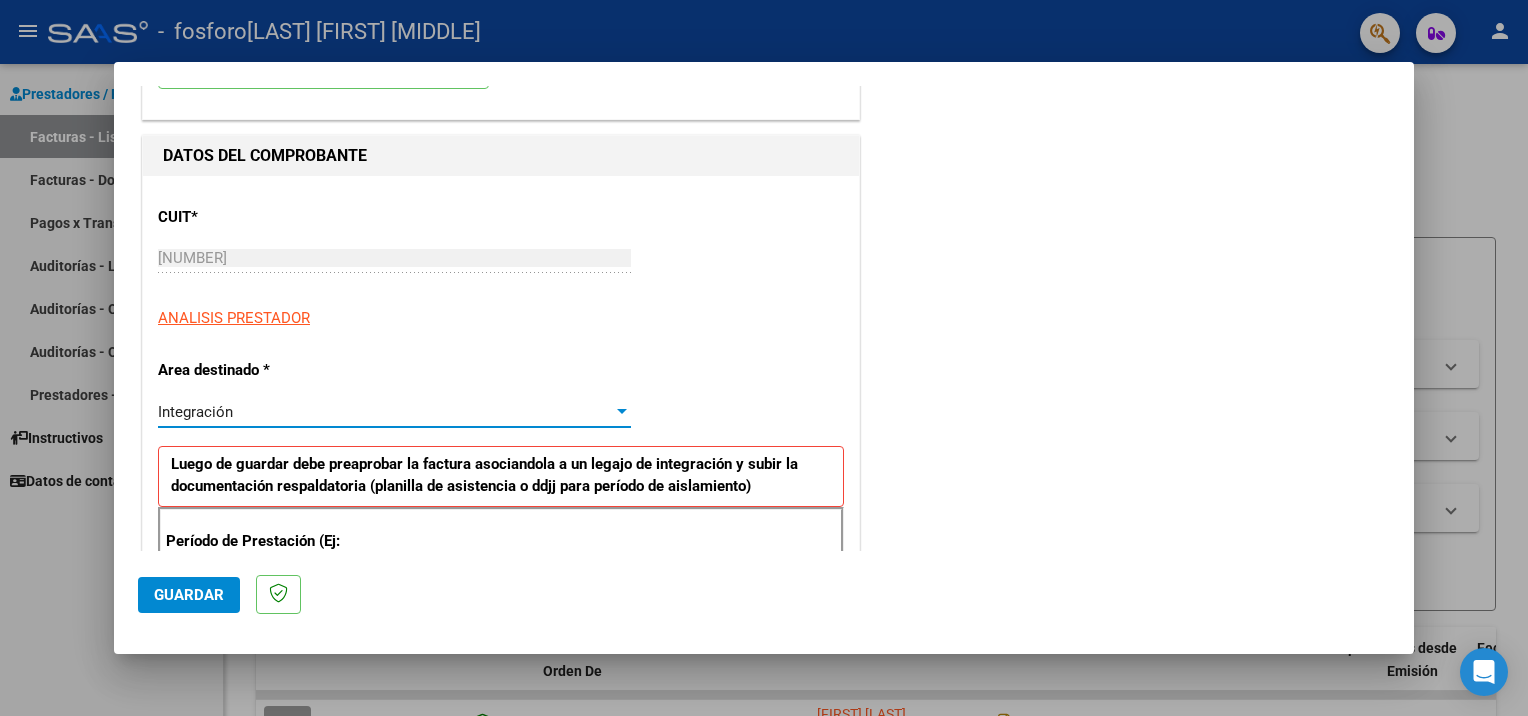 scroll, scrollTop: 100, scrollLeft: 0, axis: vertical 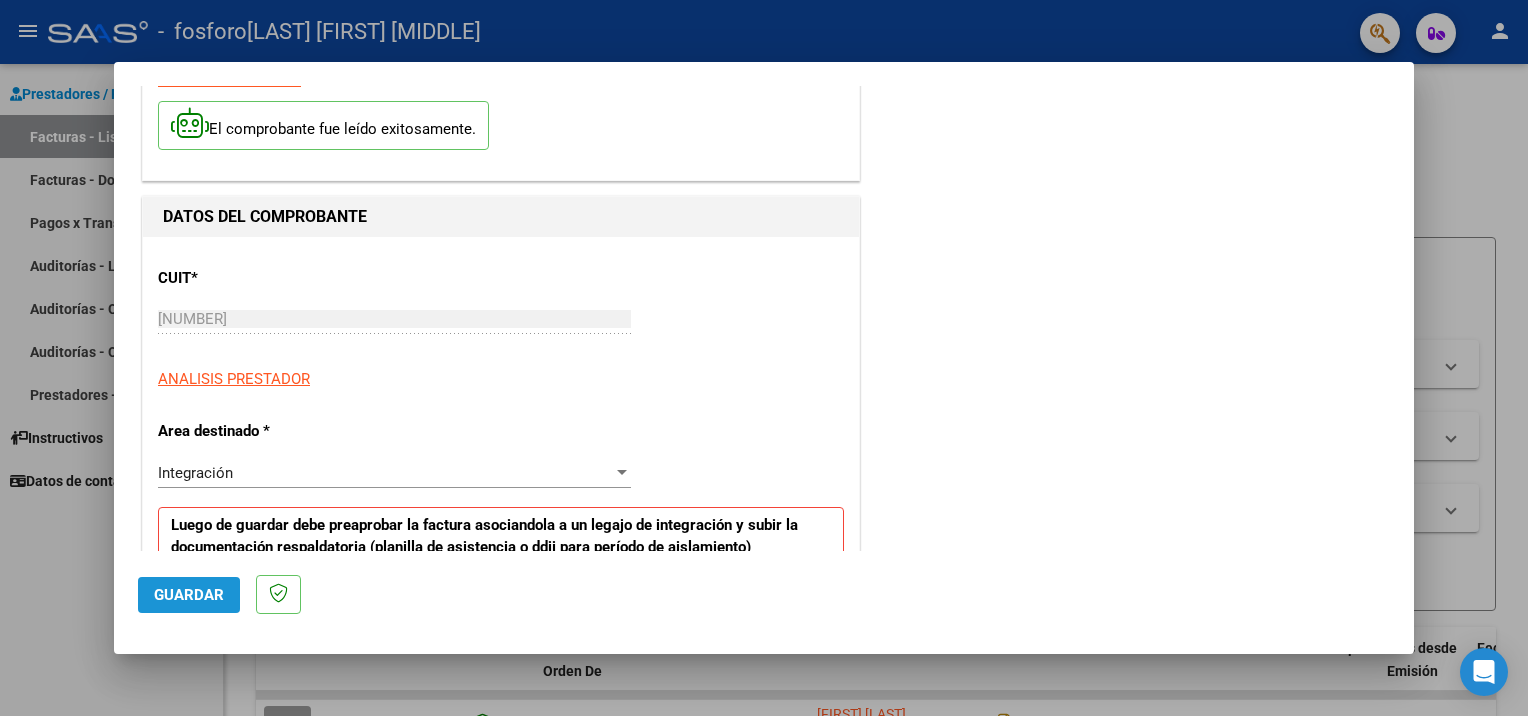 click on "Guardar" 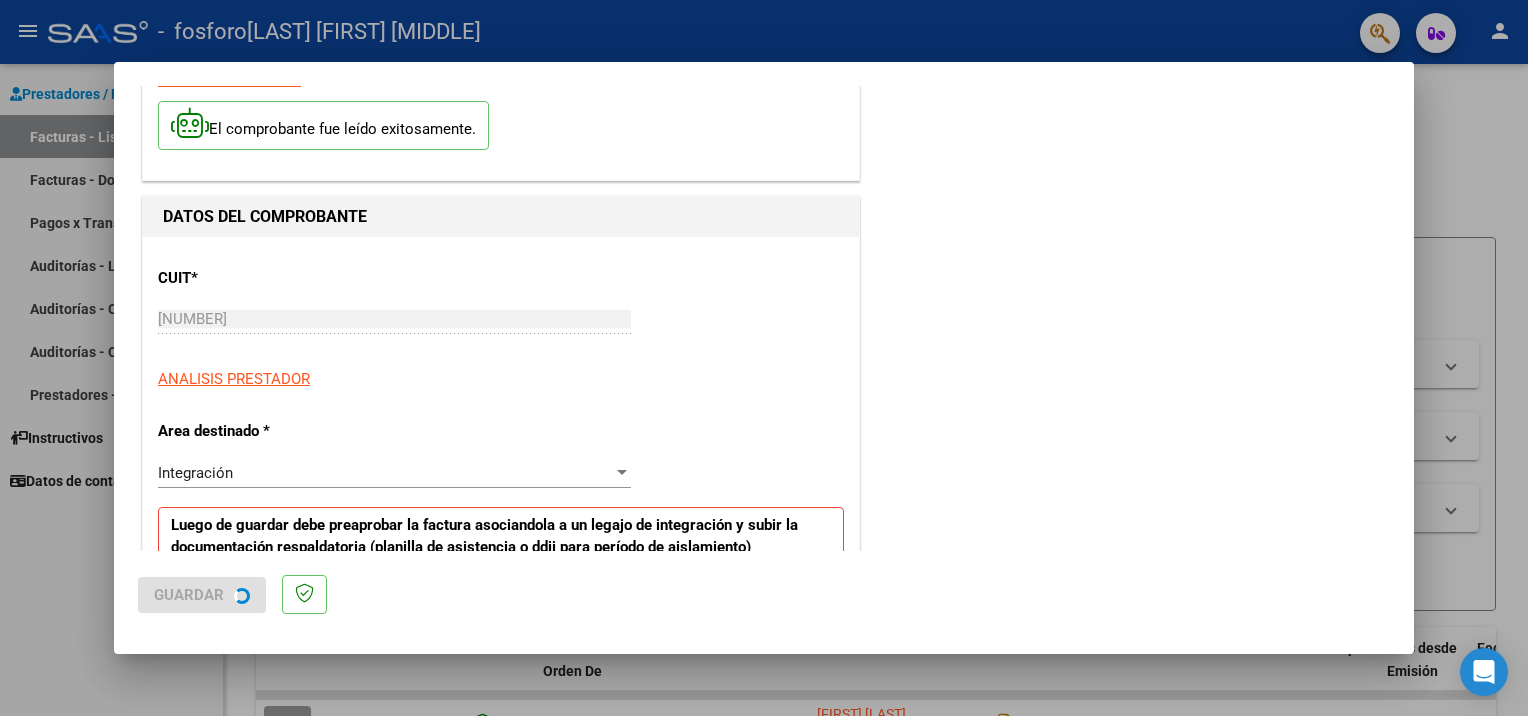 scroll, scrollTop: 0, scrollLeft: 0, axis: both 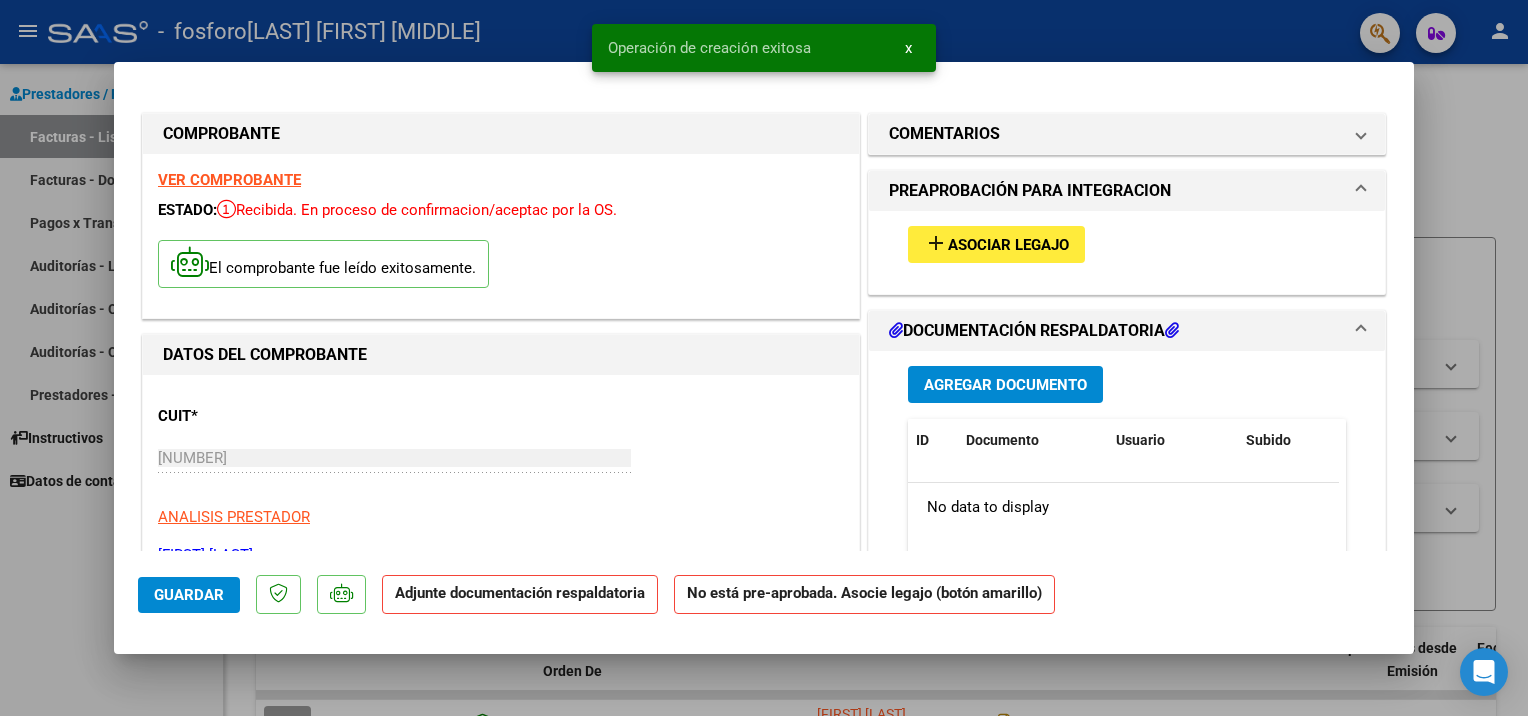 click on "Asociar Legajo" at bounding box center [1008, 245] 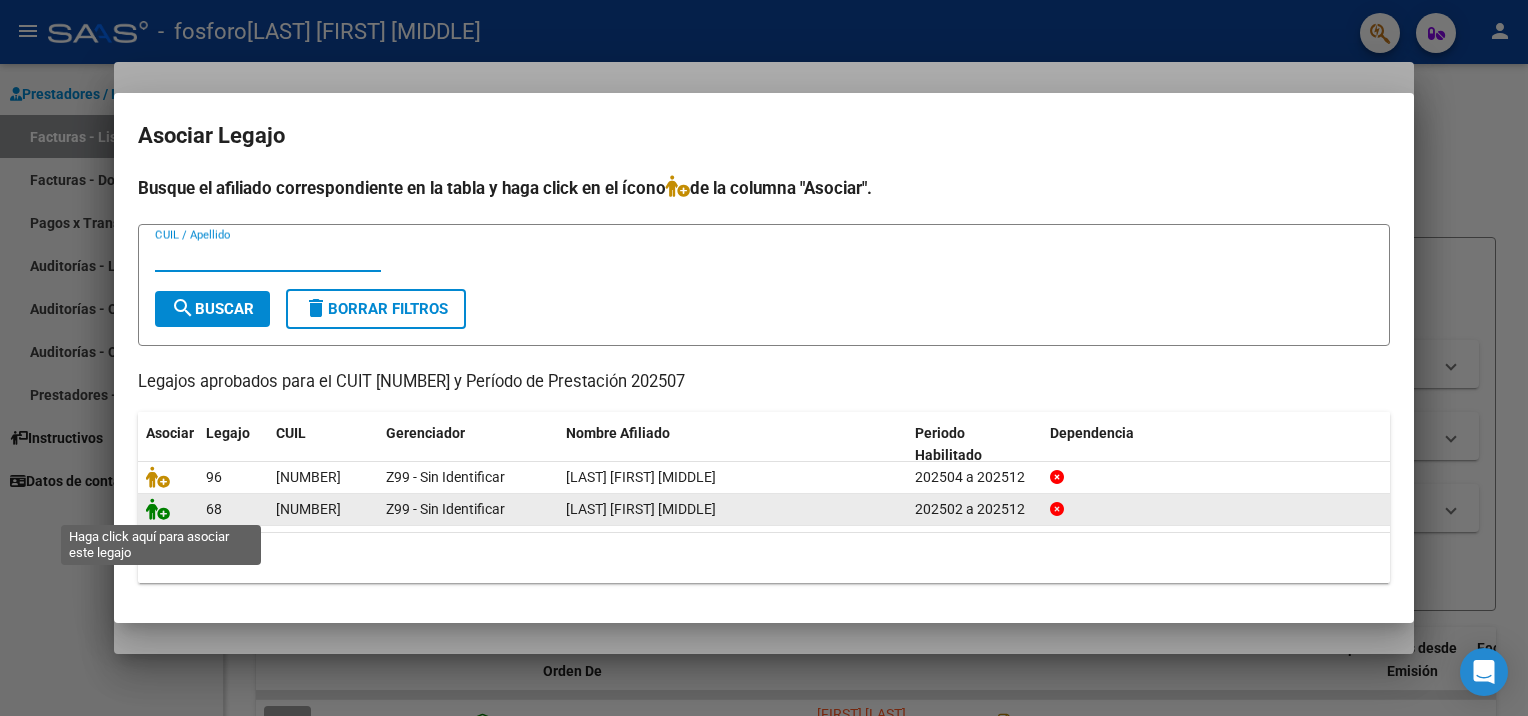 click 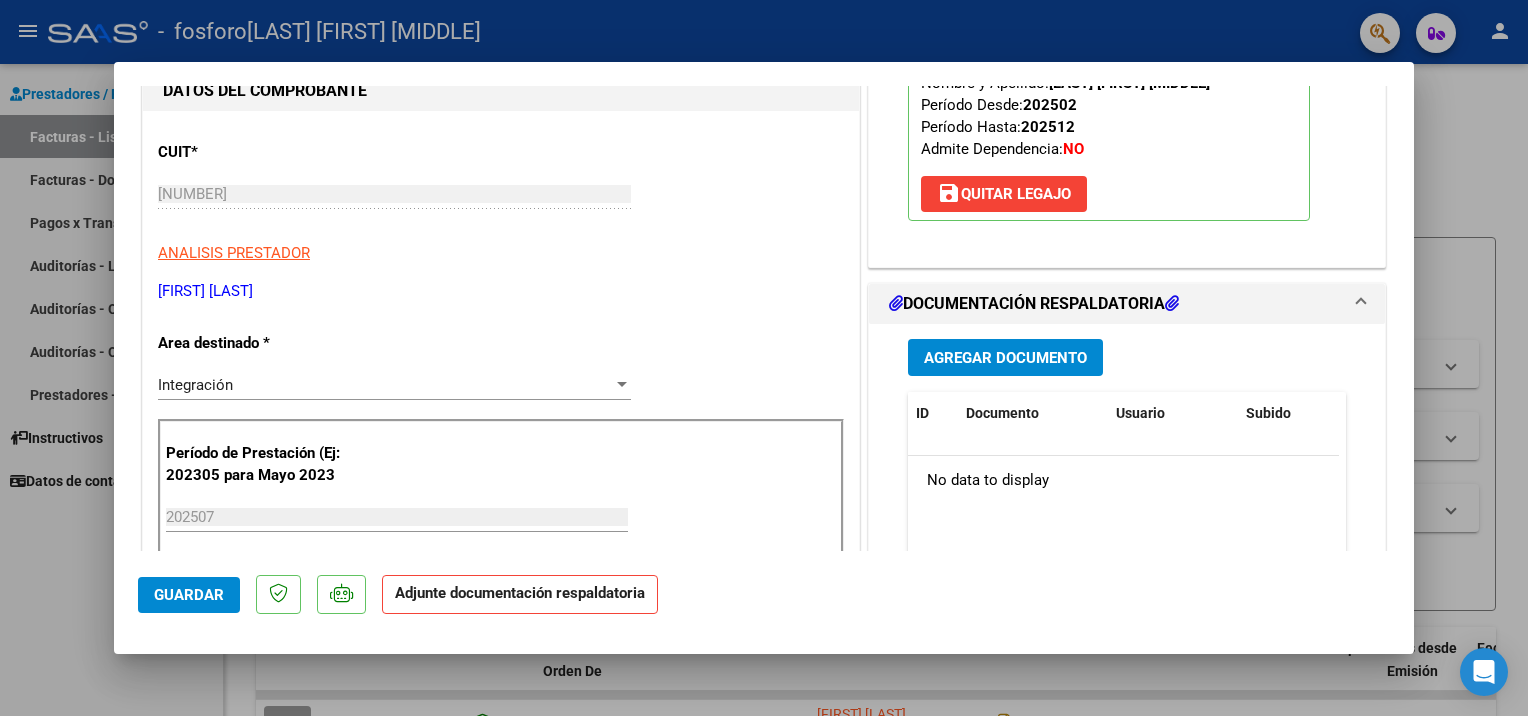 scroll, scrollTop: 300, scrollLeft: 0, axis: vertical 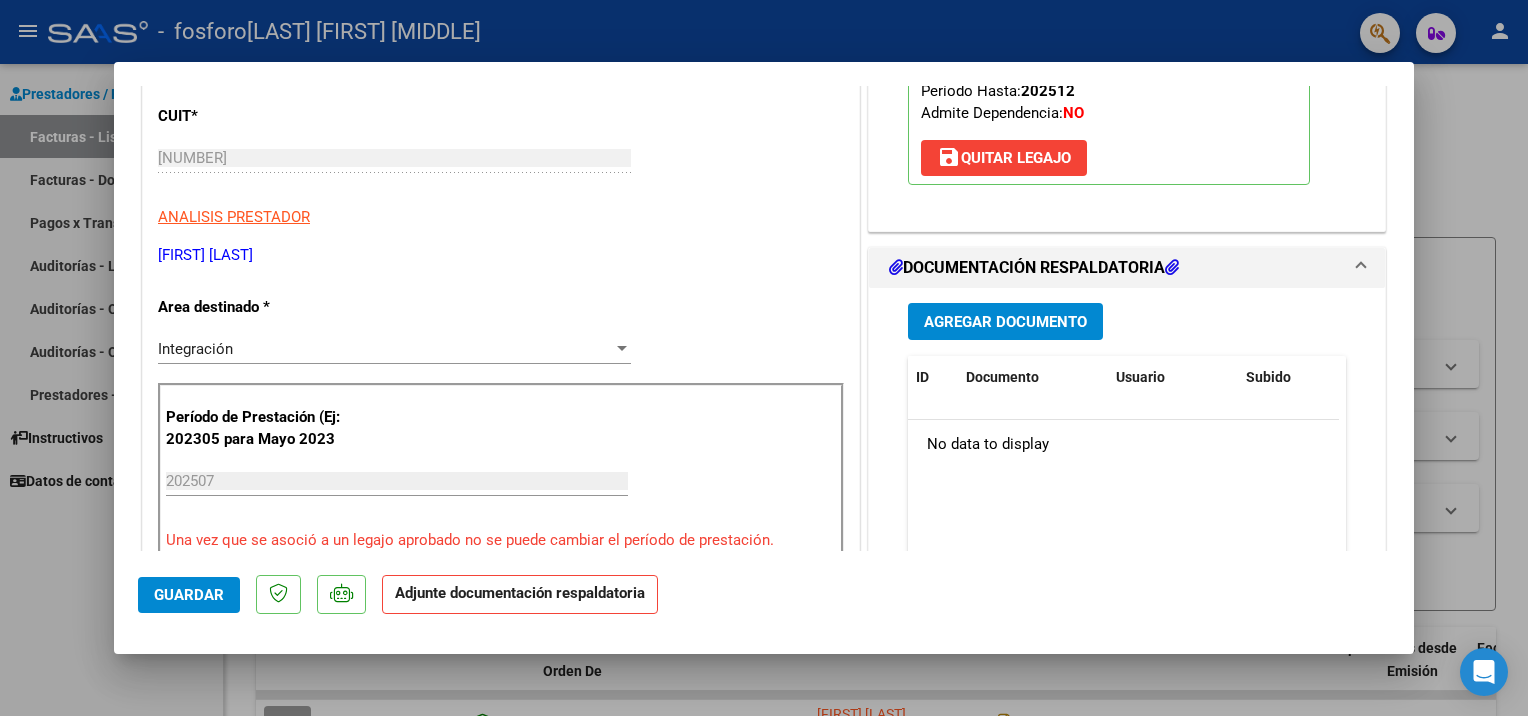 click on "Agregar Documento" at bounding box center (1005, 322) 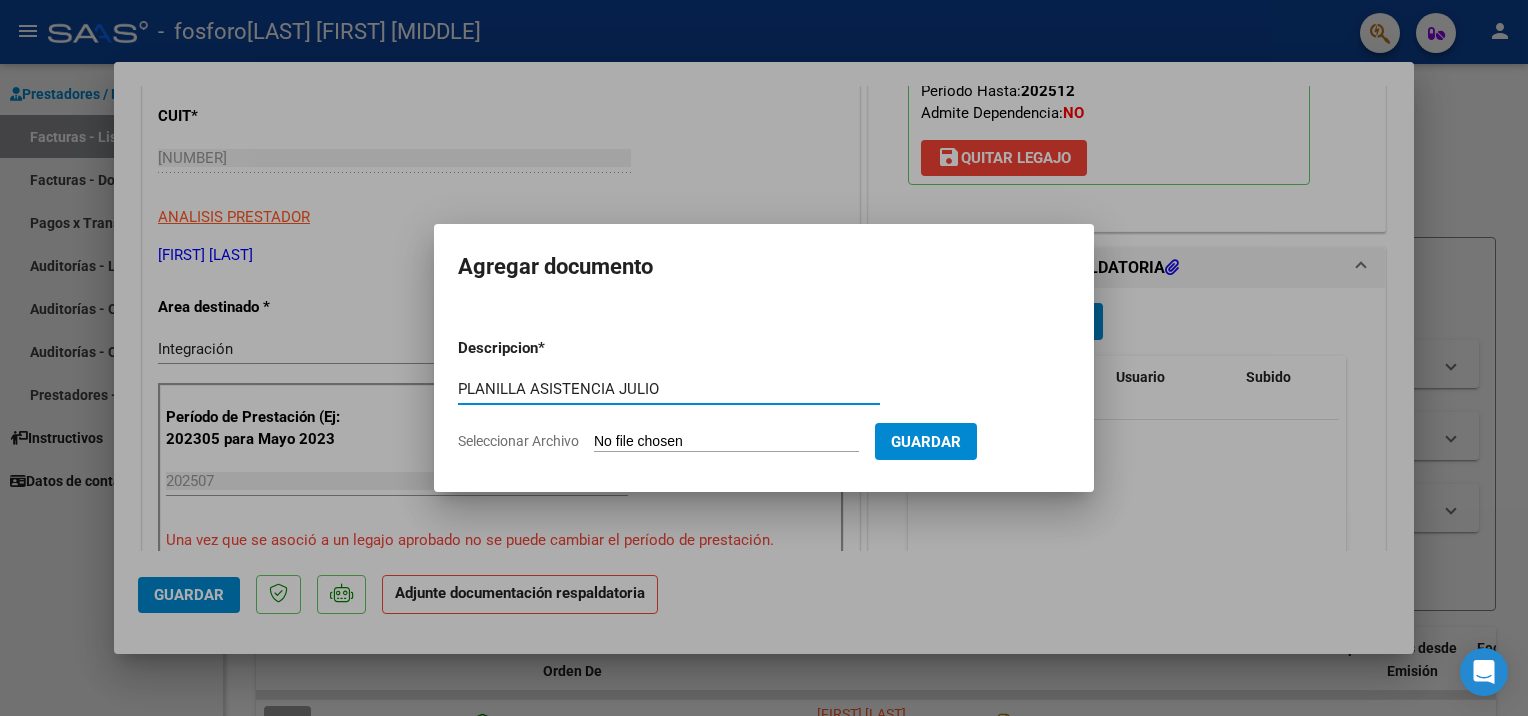 type on "PLANILLA ASISTENCIA JULIO" 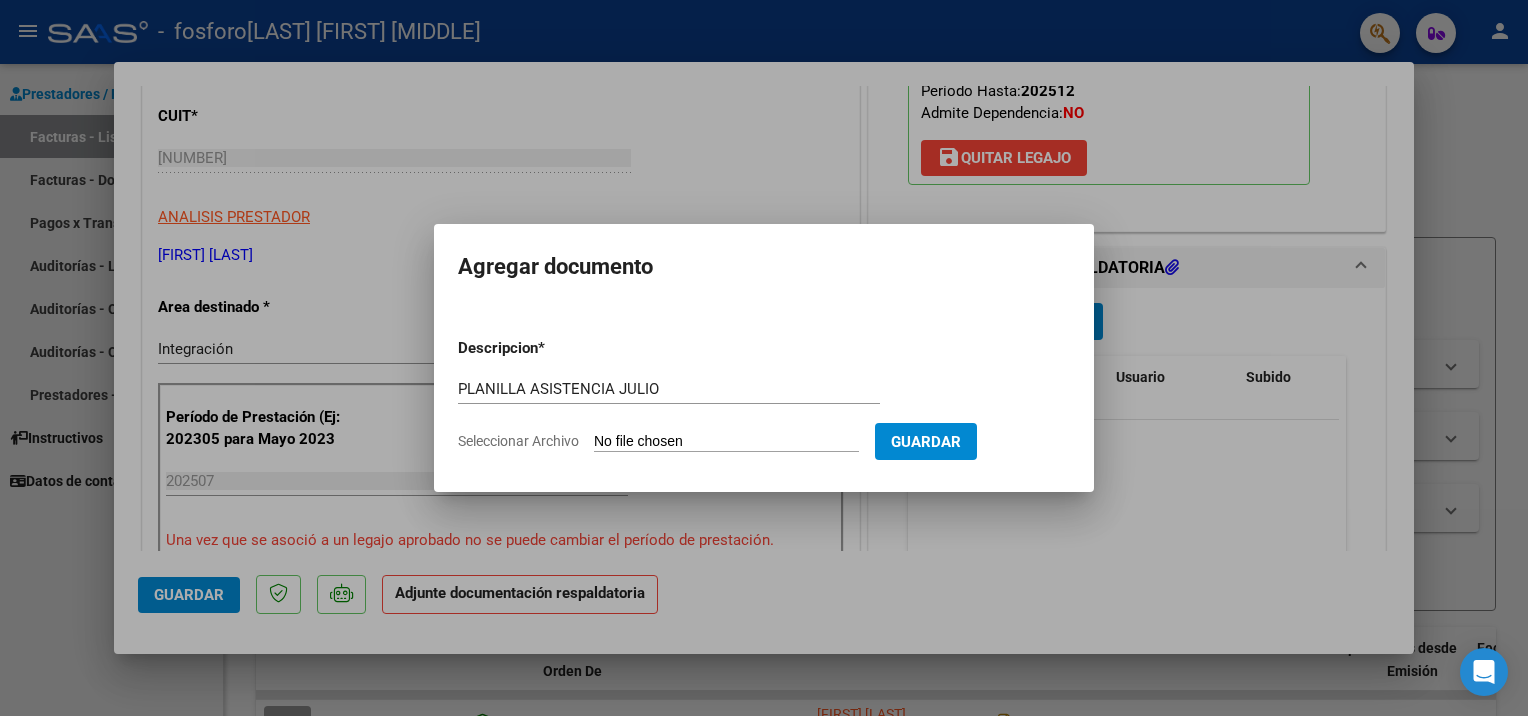 click on "Seleccionar Archivo" at bounding box center [726, 442] 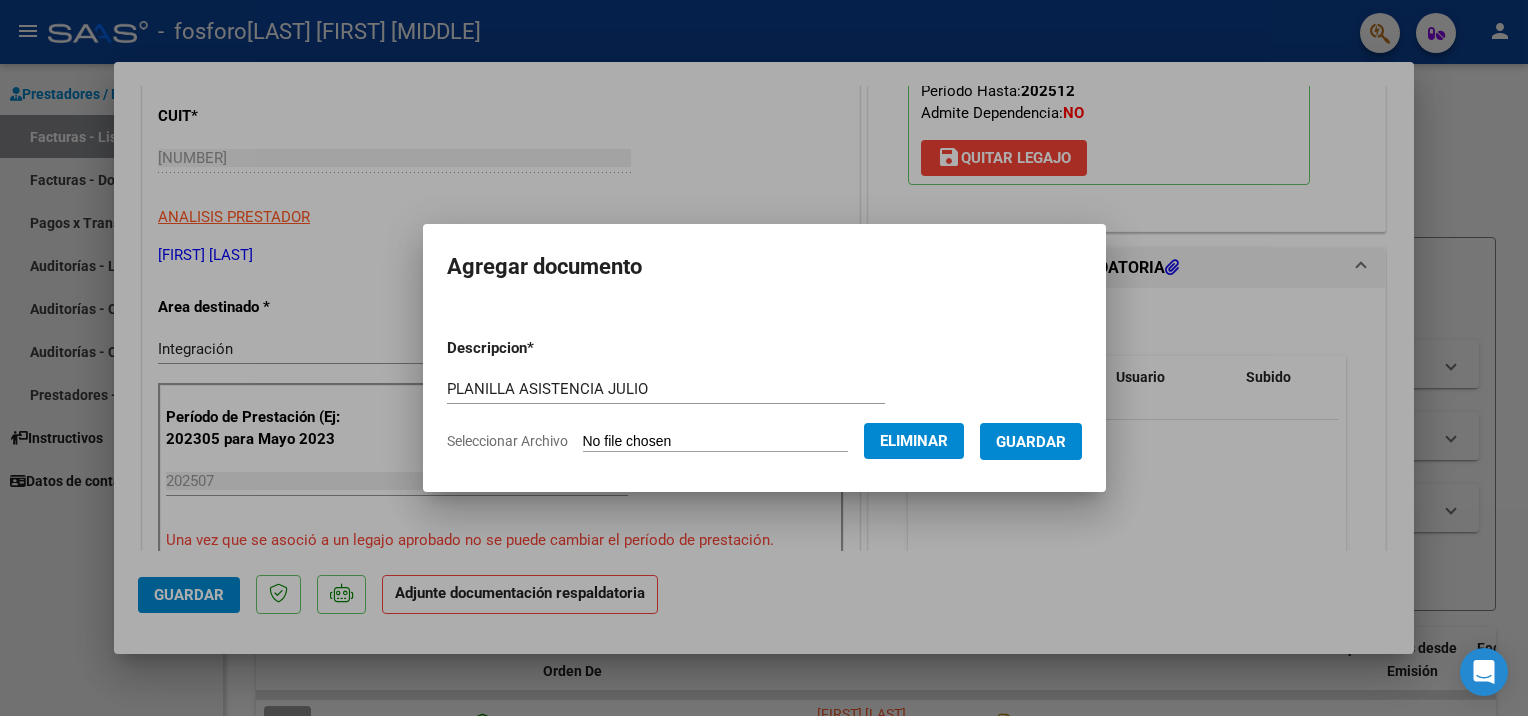 click on "Guardar" at bounding box center (1031, 442) 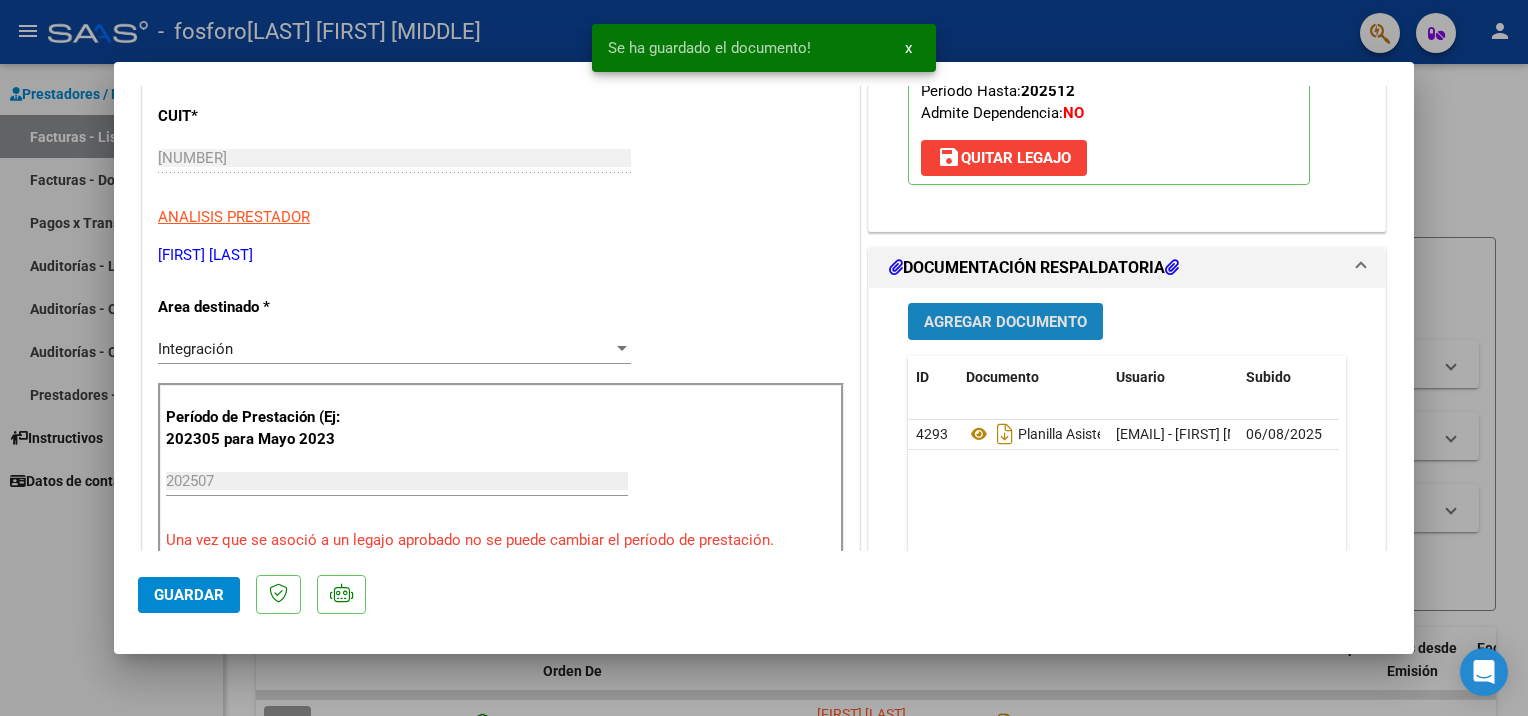 click on "Agregar Documento" at bounding box center [1005, 322] 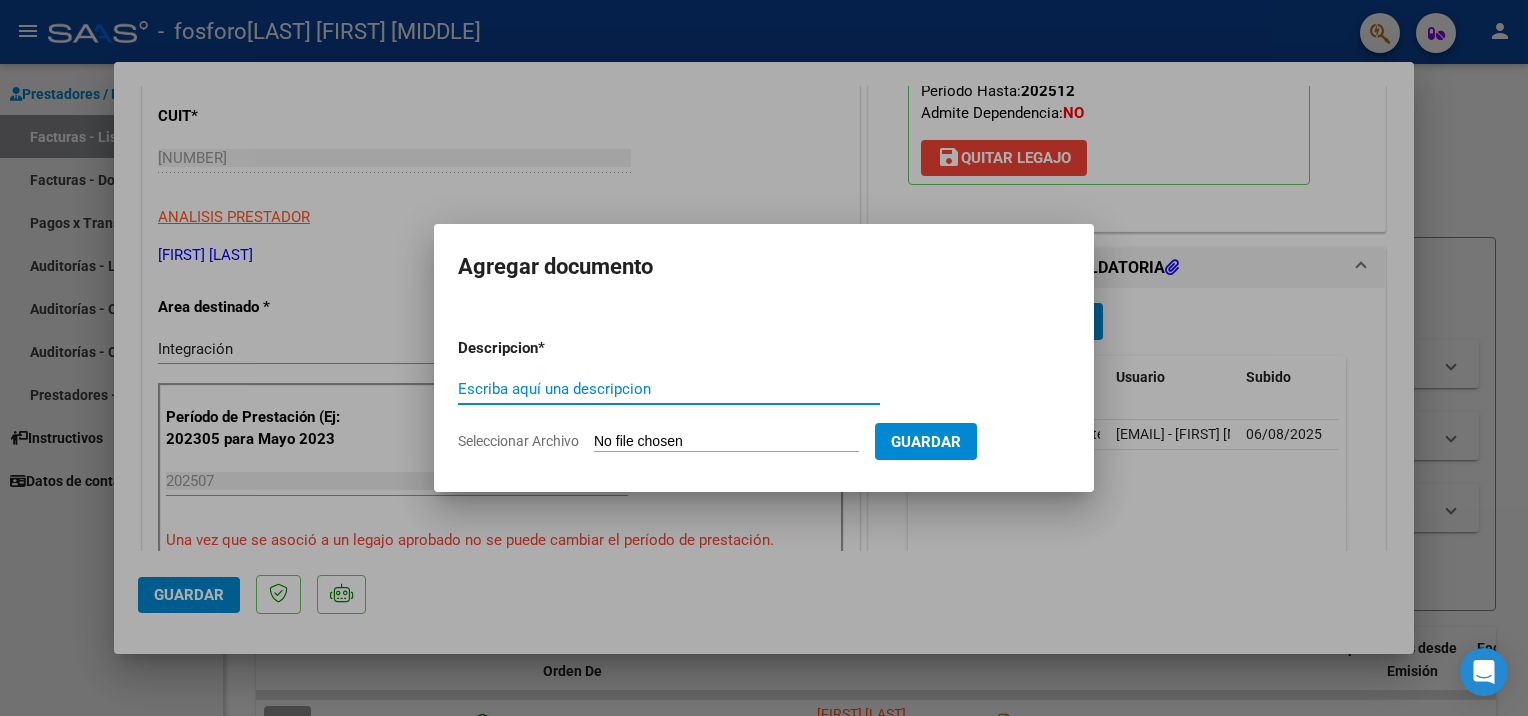click on "Escriba aquí una descripcion" at bounding box center (669, 389) 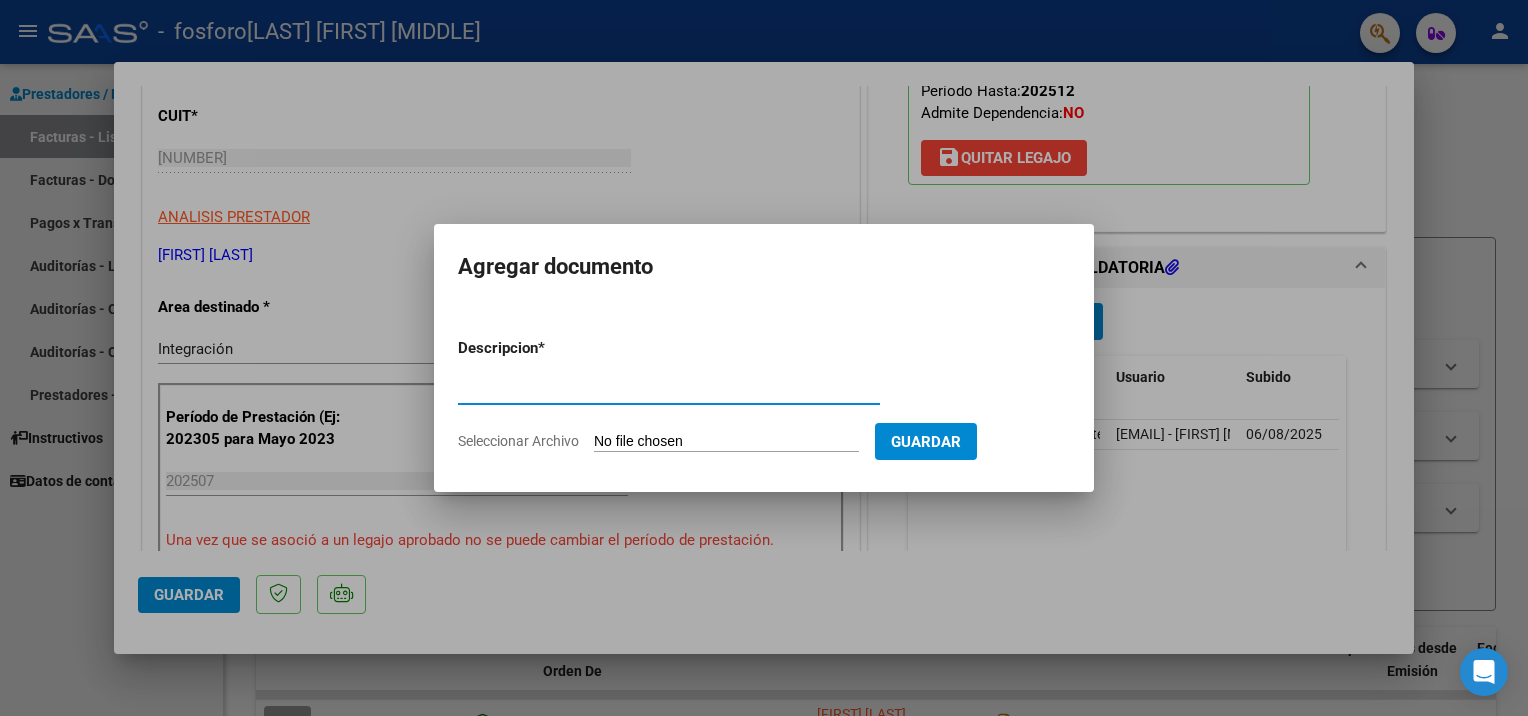 type on "AUTORIZACION" 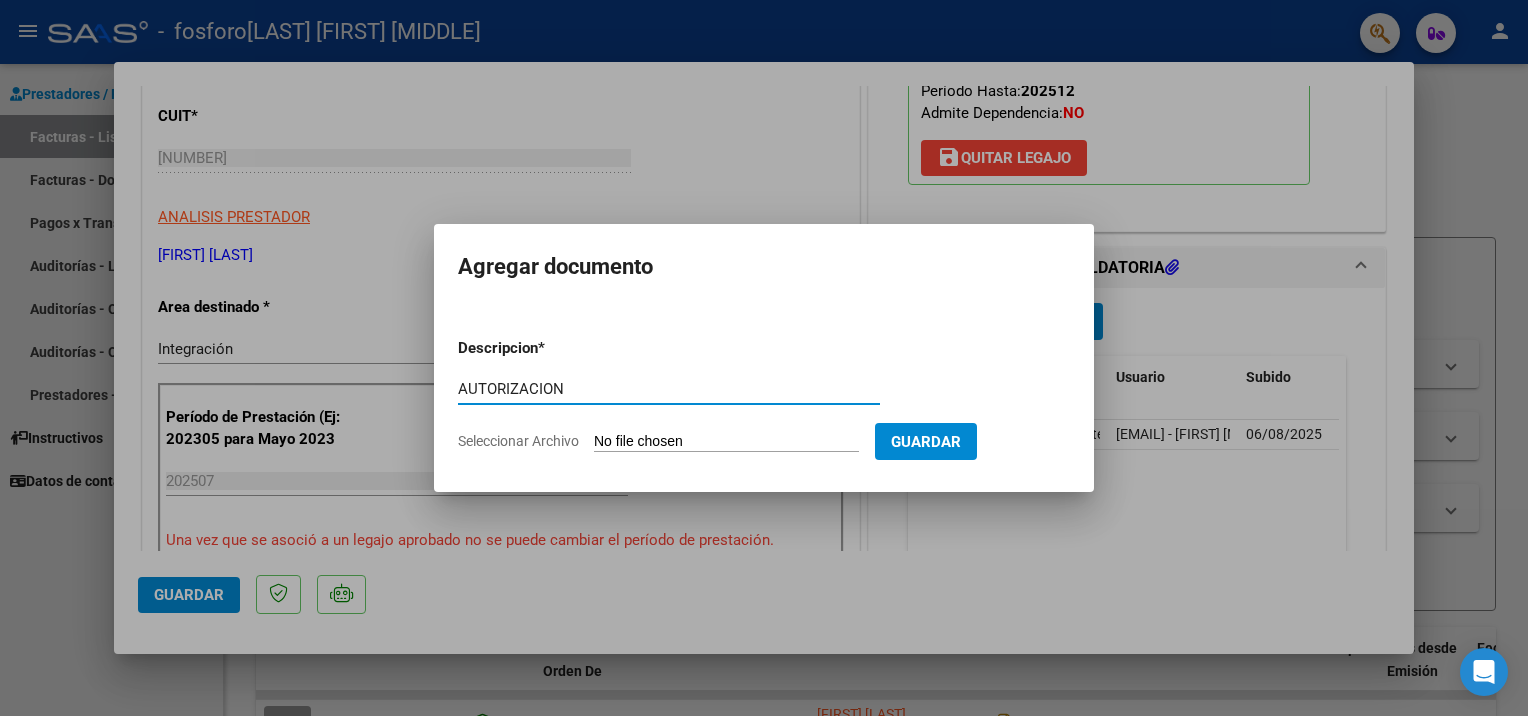 click on "Seleccionar Archivo" at bounding box center [726, 442] 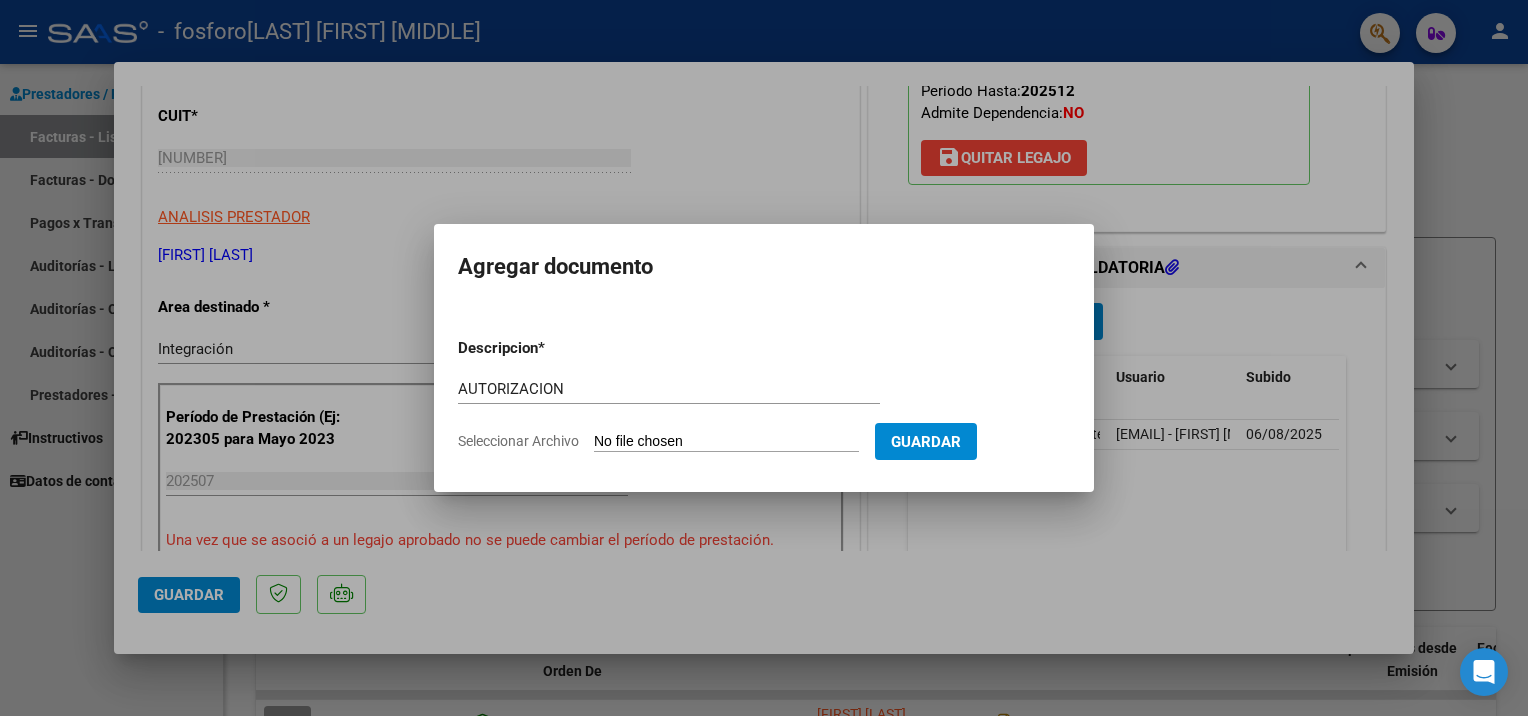 type on "C:\fakepath\AUTORIZACION - [LAST] [FIRST] [MIDDLE] - DNI [NUMBER].pdf" 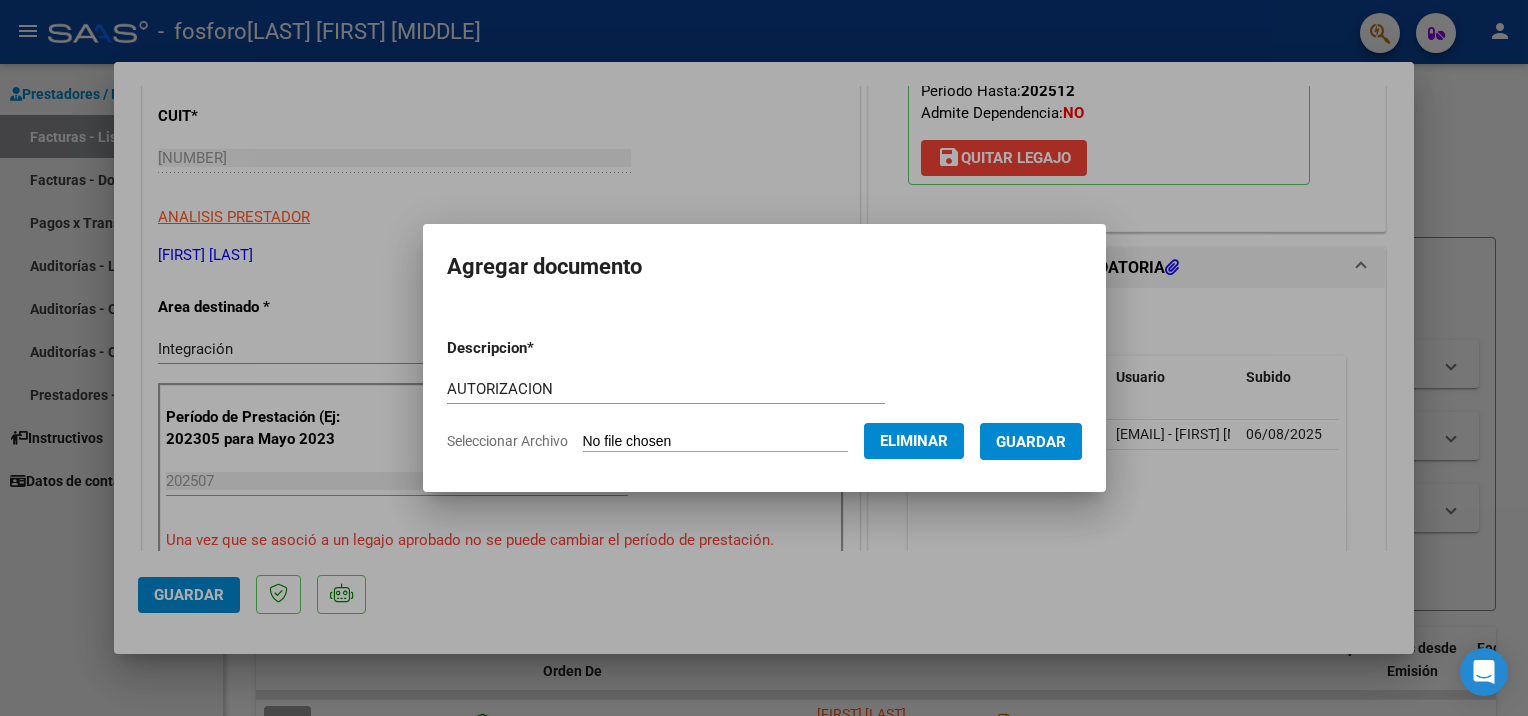 click on "Guardar" at bounding box center (1031, 442) 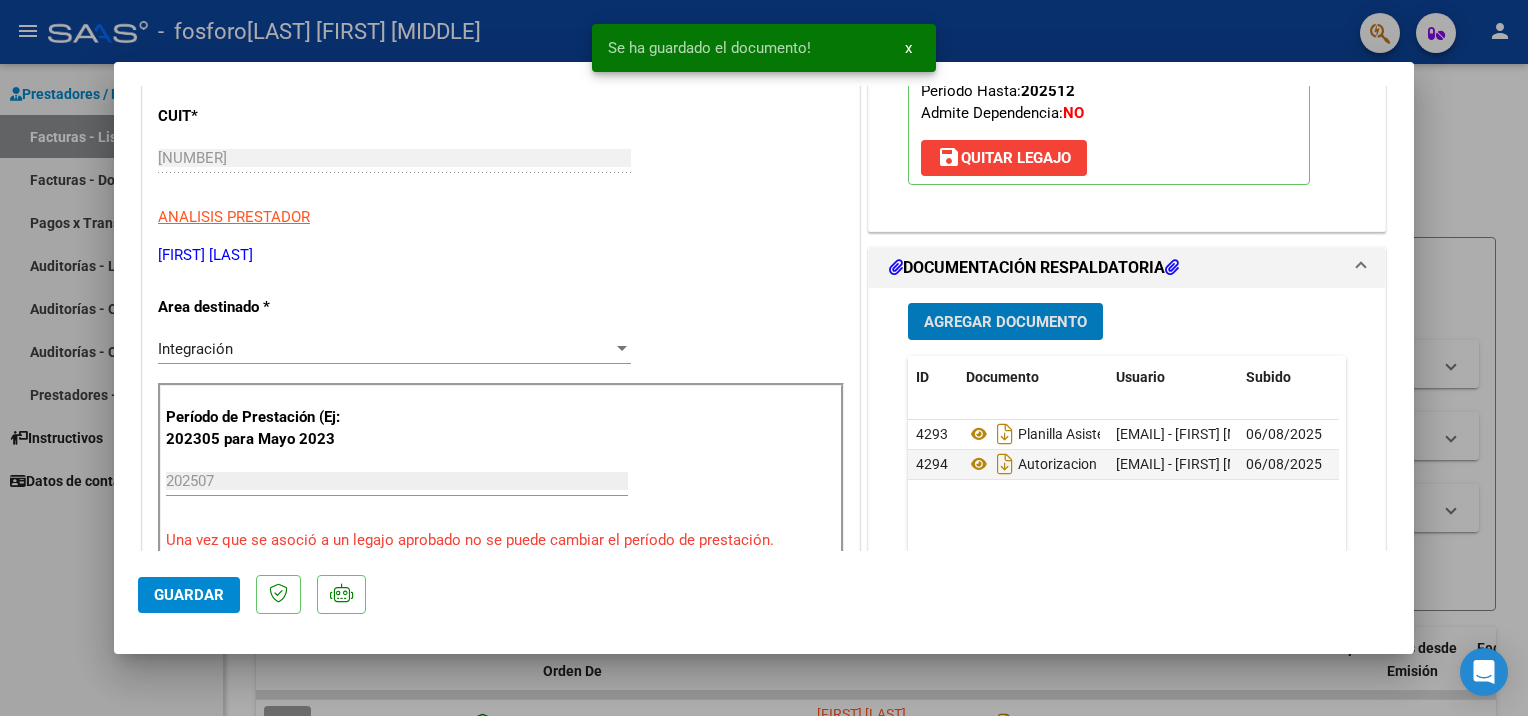 click on "Agregar Documento" at bounding box center [1005, 322] 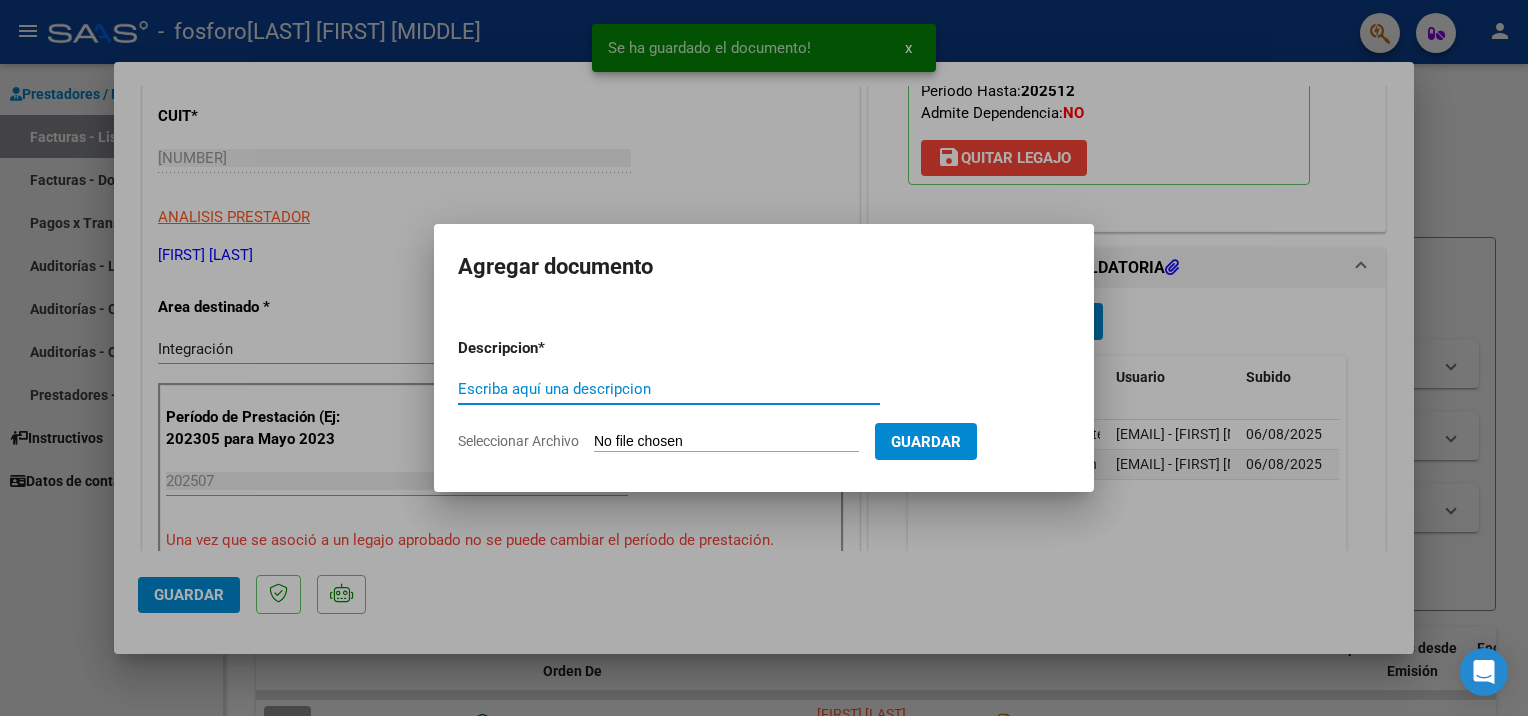 click on "Escriba aquí una descripcion" at bounding box center [669, 389] 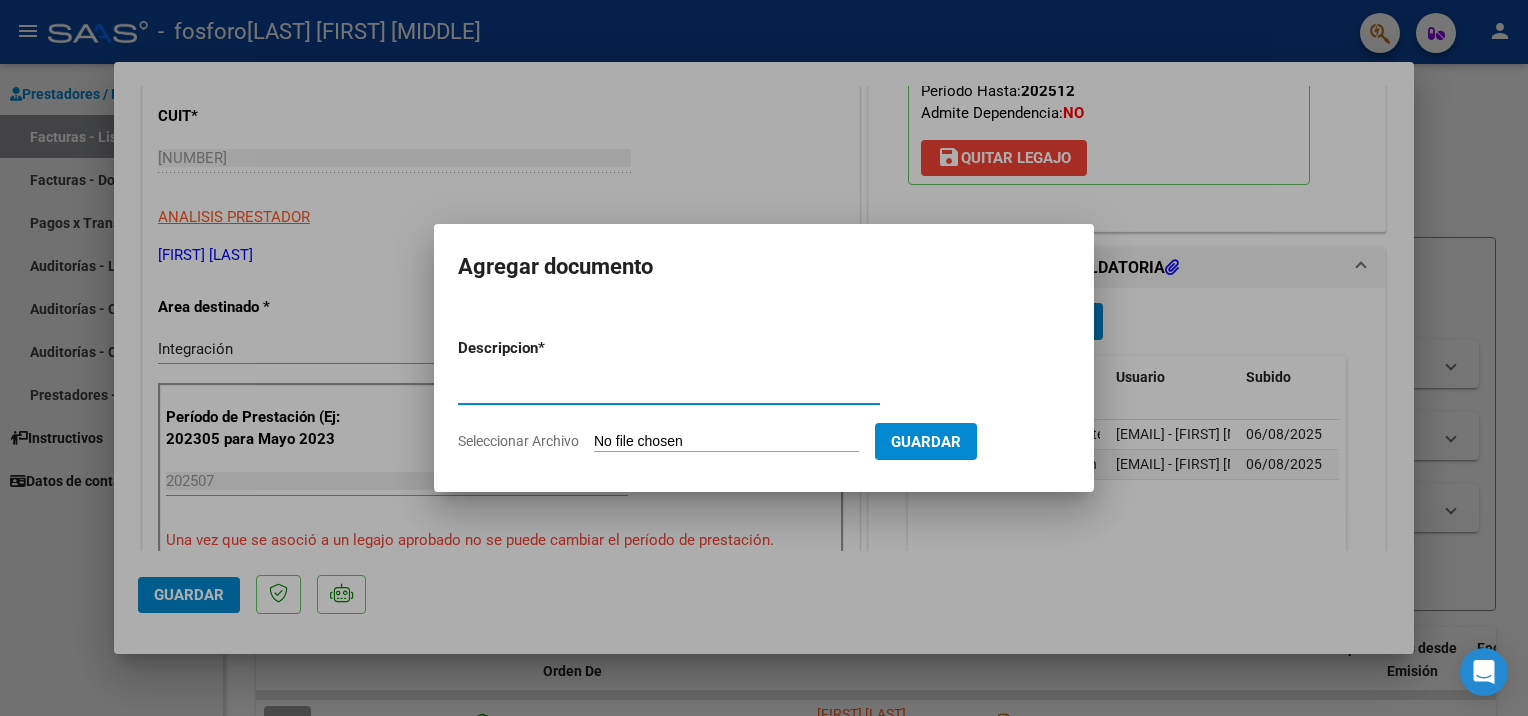 type on "CONSTANCIA ARCA" 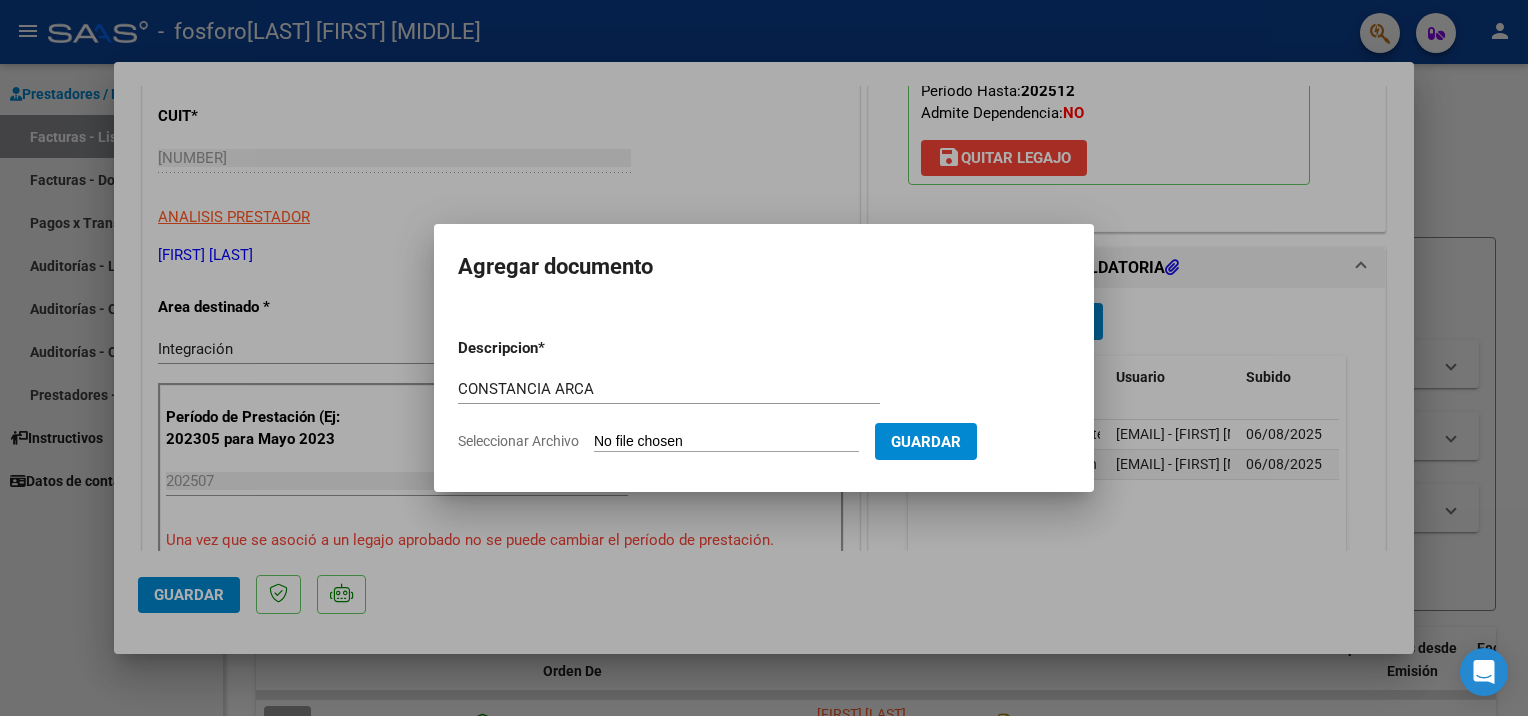 click on "Seleccionar Archivo" at bounding box center (726, 442) 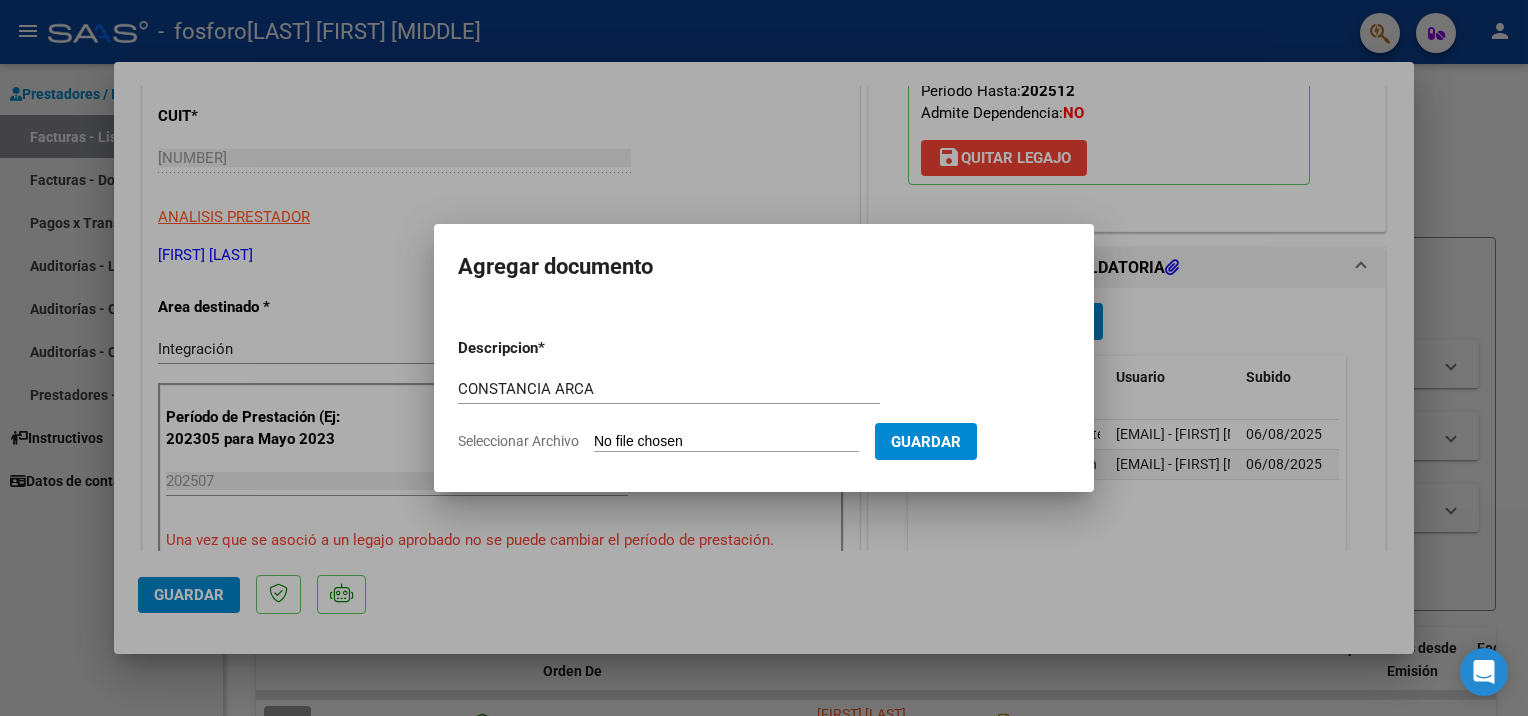 type on "C:\fakepath\CONSTANCIA INSCRIPCION ARCA.pdf" 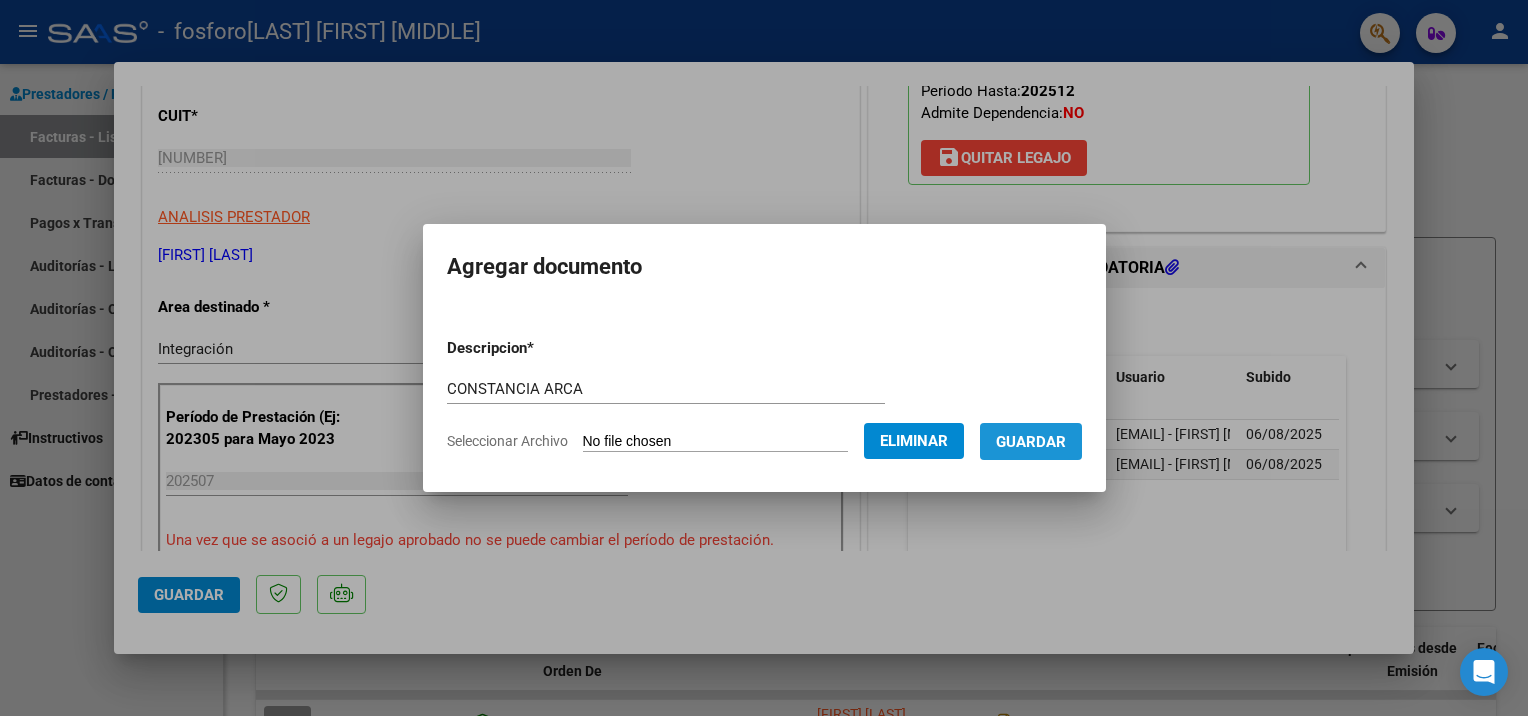 click on "Guardar" at bounding box center [1031, 442] 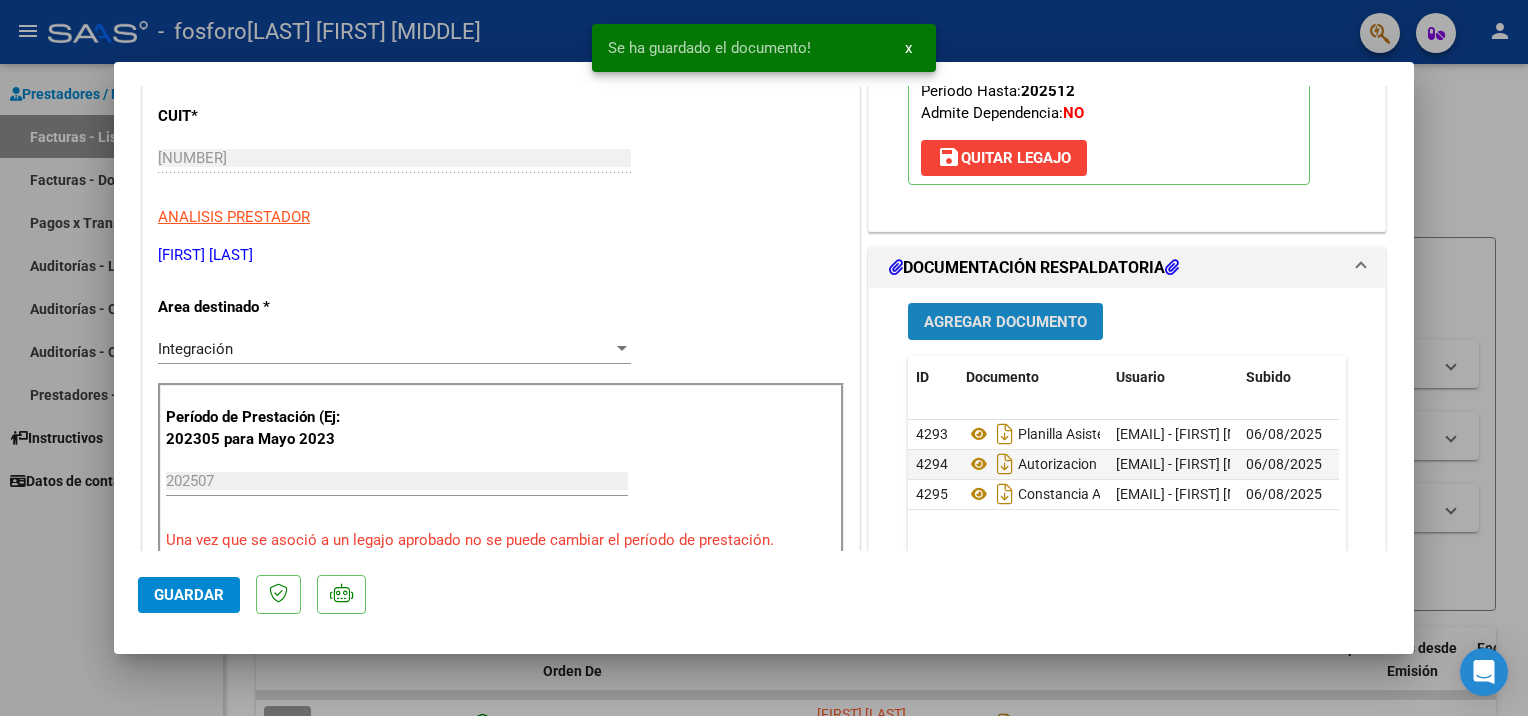 click on "Agregar Documento" at bounding box center [1005, 322] 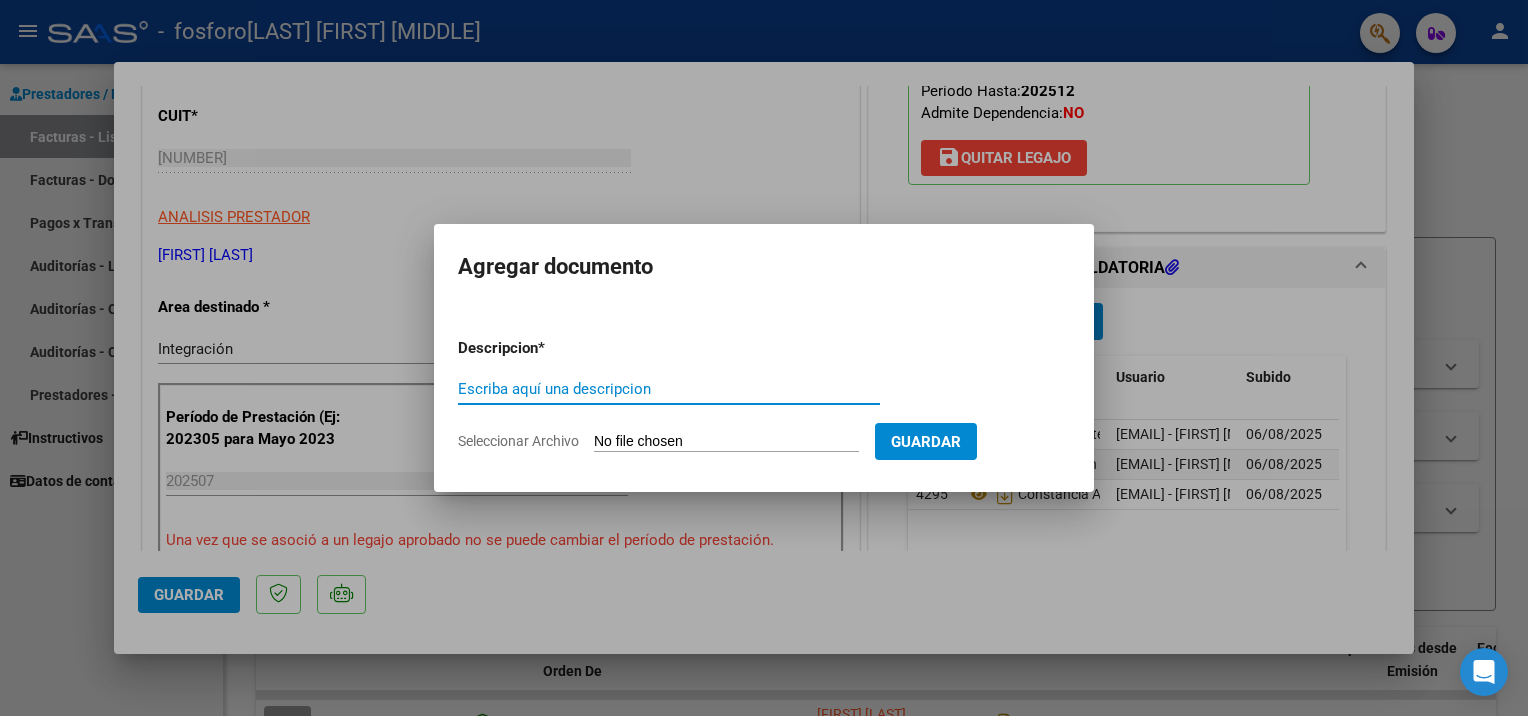 click on "Escriba aquí una descripcion" at bounding box center (669, 389) 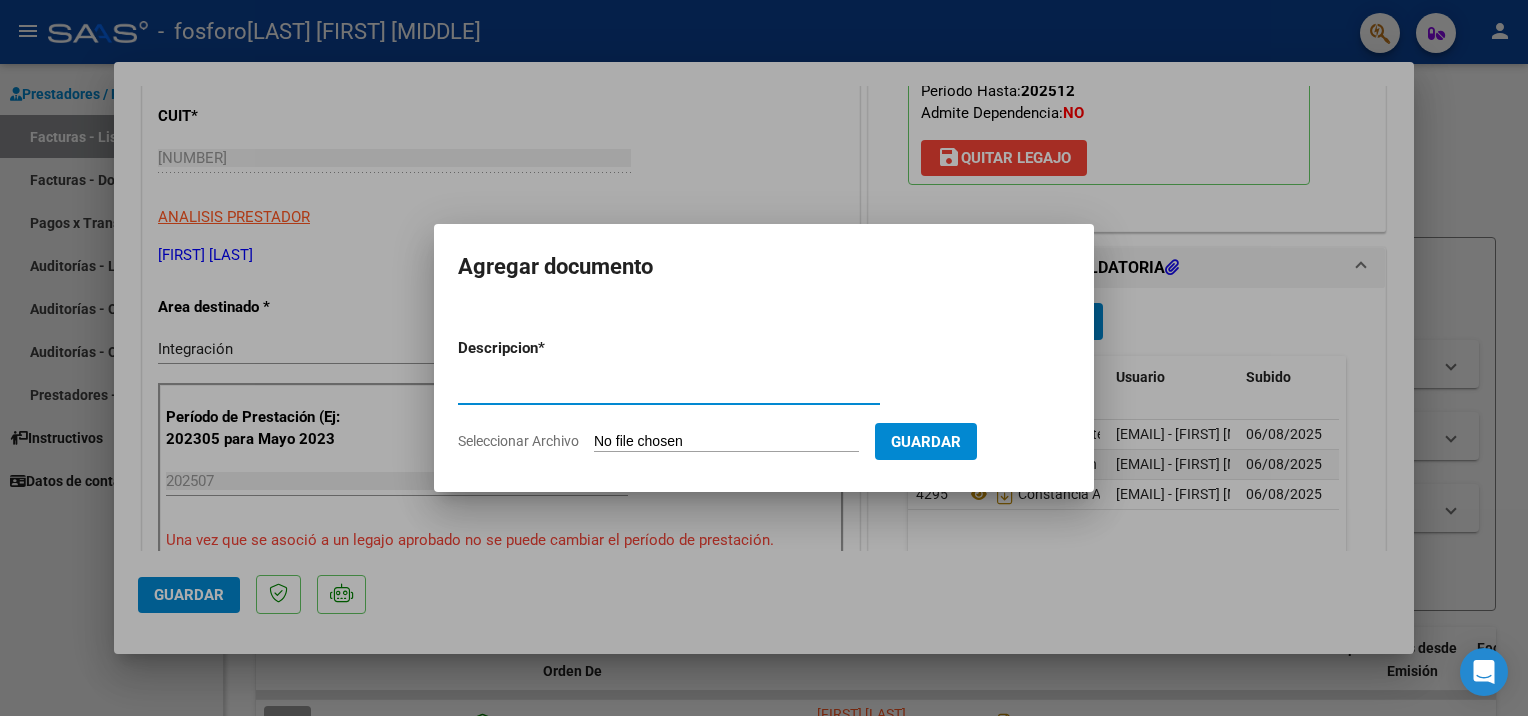 type on "CONSTATACION CAE" 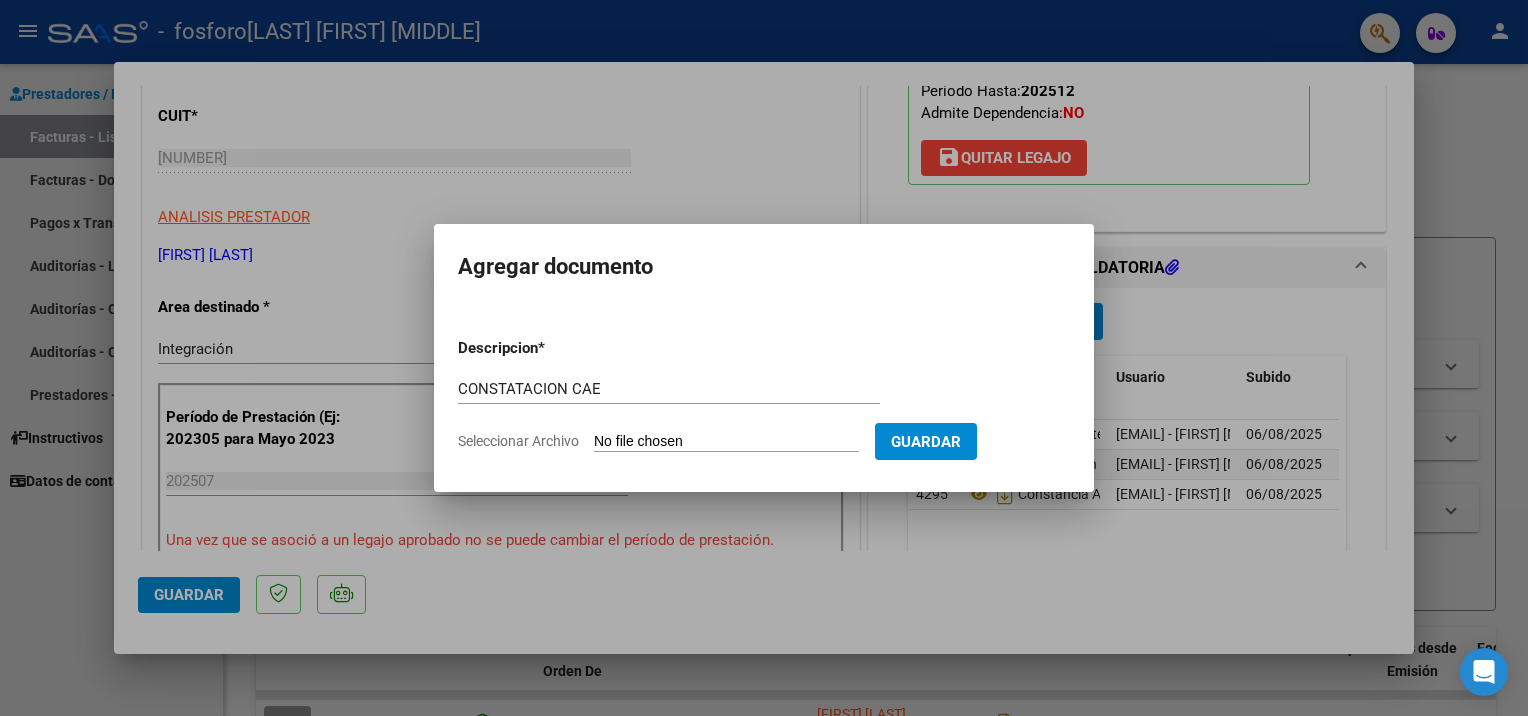 click on "Seleccionar Archivo" at bounding box center (726, 442) 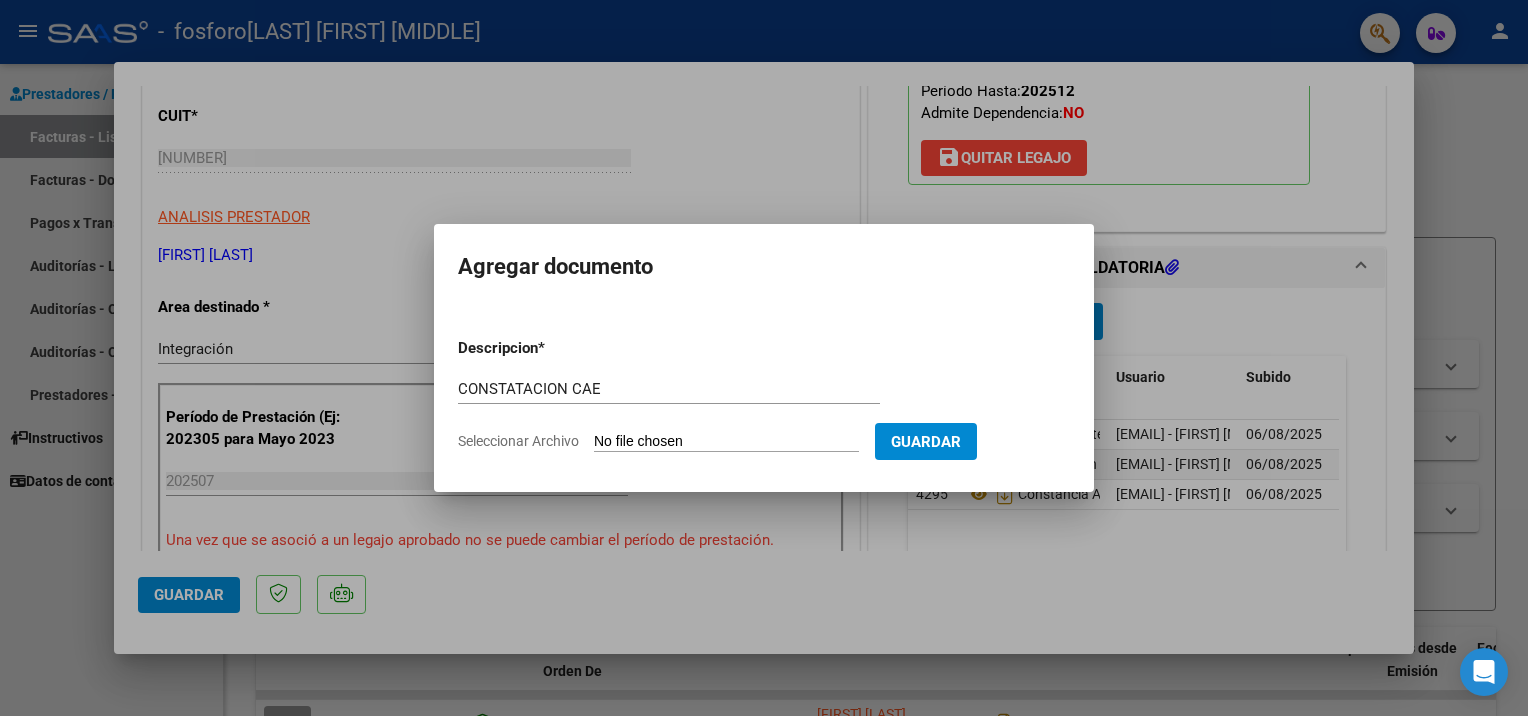 type on "C:\fakepath\CONSTATACION CAE JULIO.pdf" 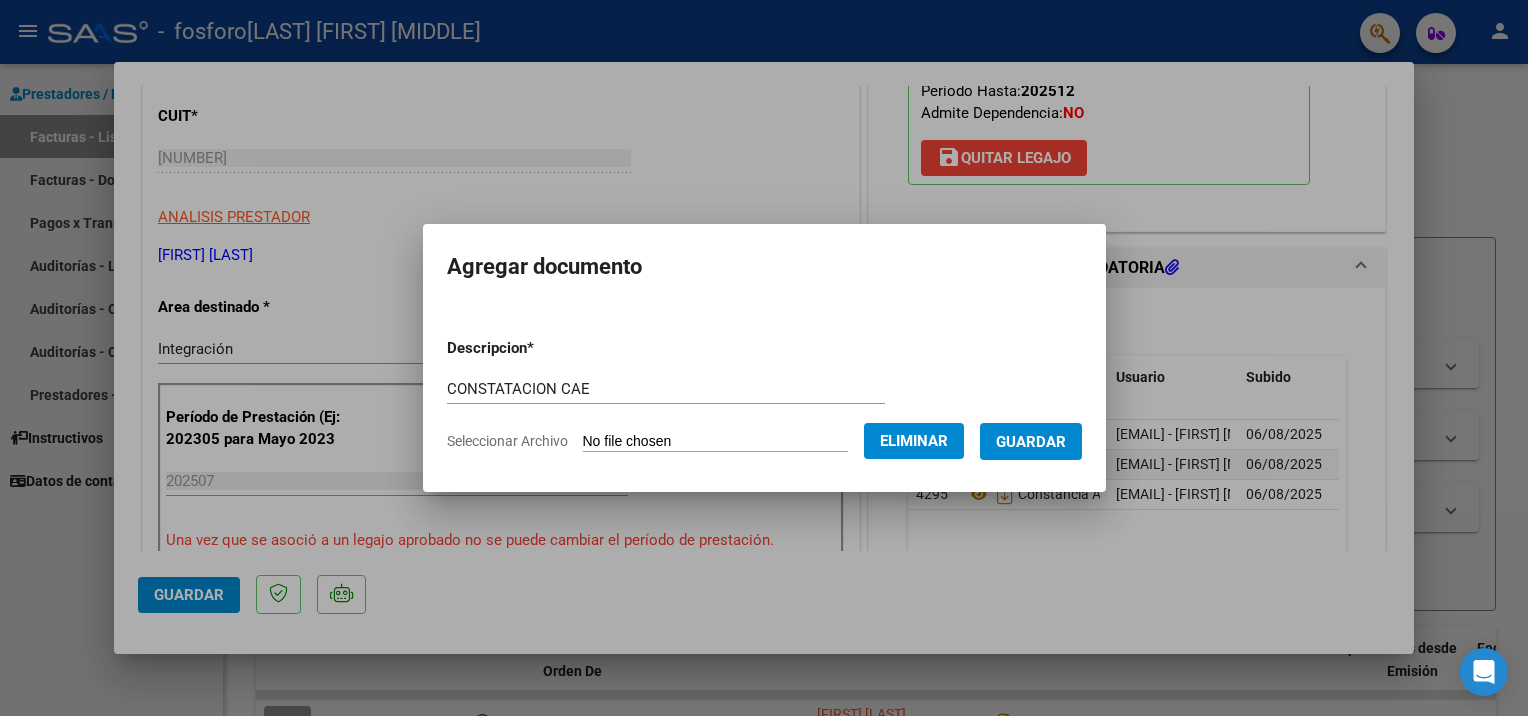 click on "Guardar" at bounding box center (1031, 442) 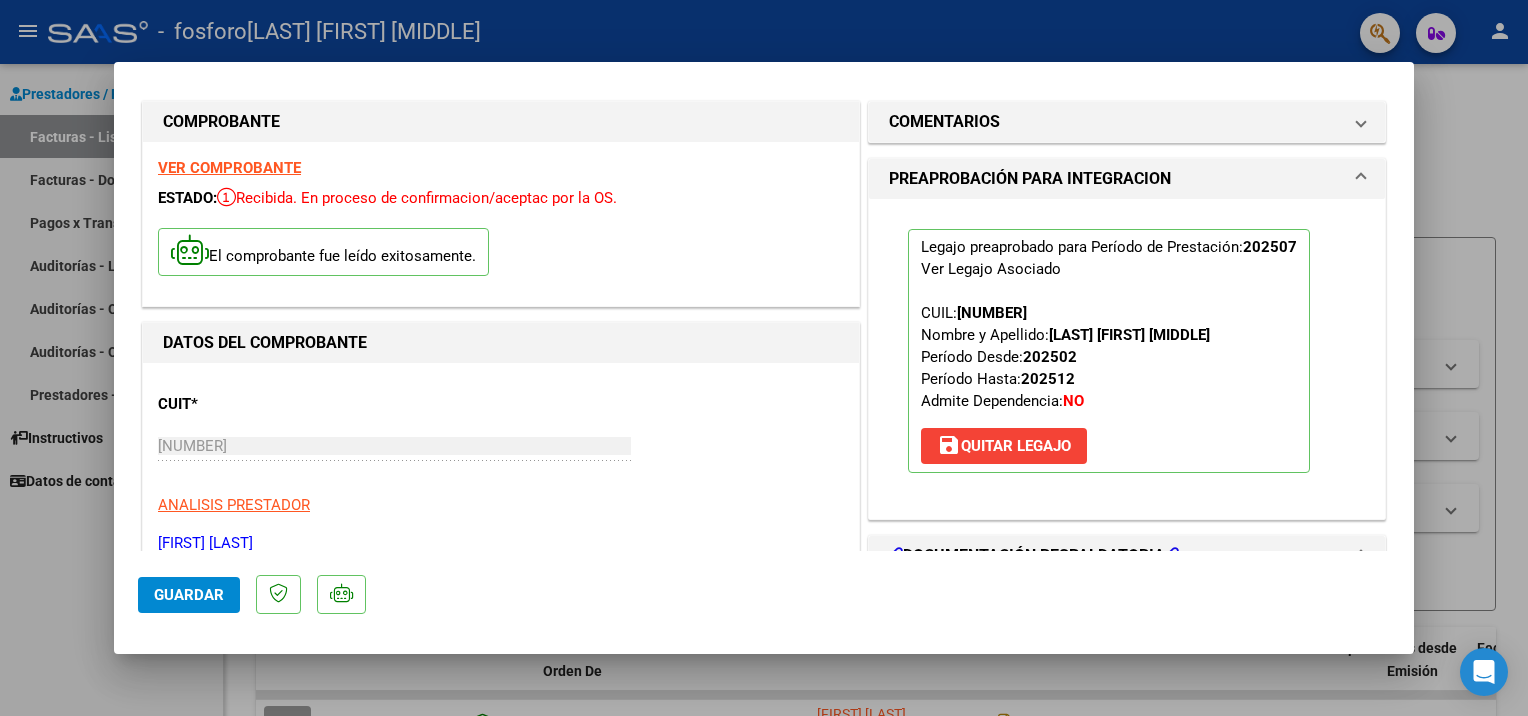scroll, scrollTop: 0, scrollLeft: 0, axis: both 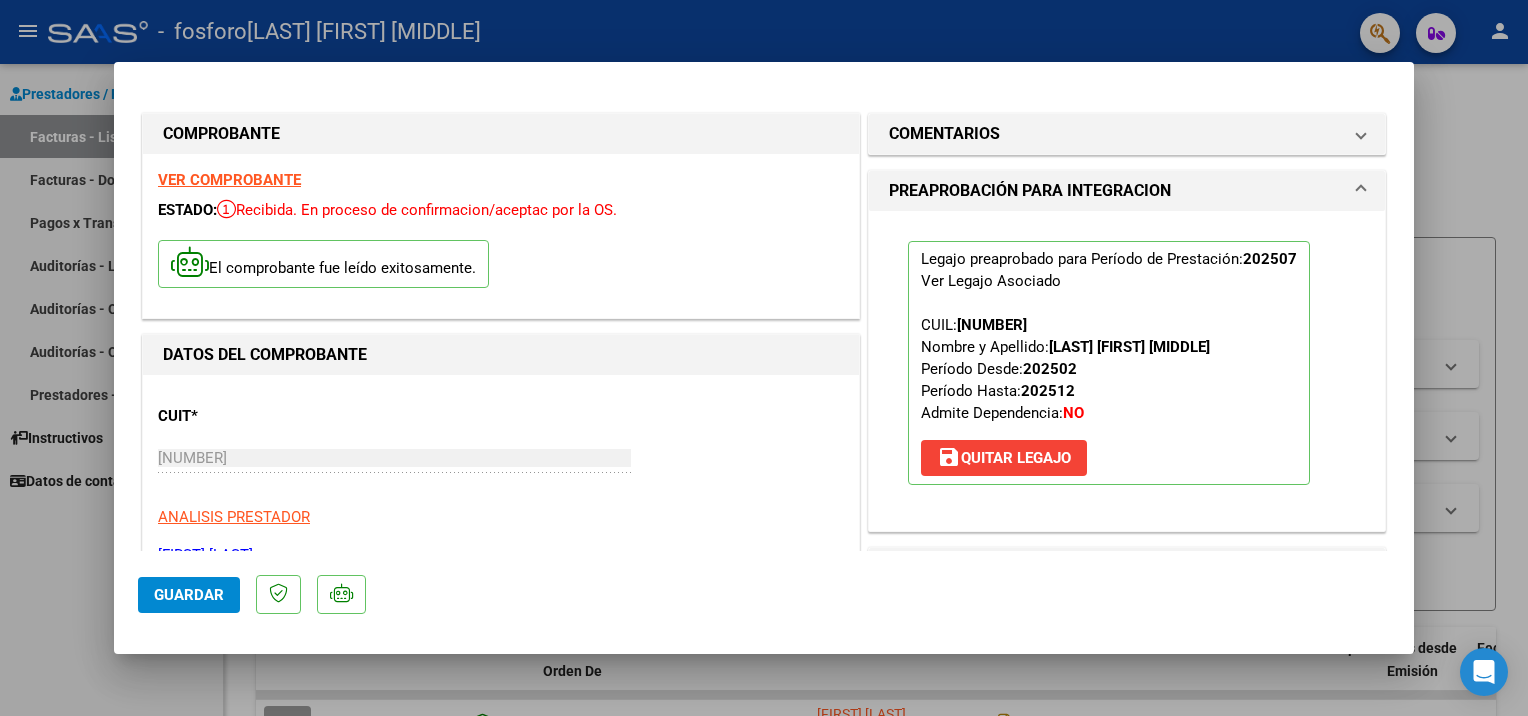 click on "Guardar" 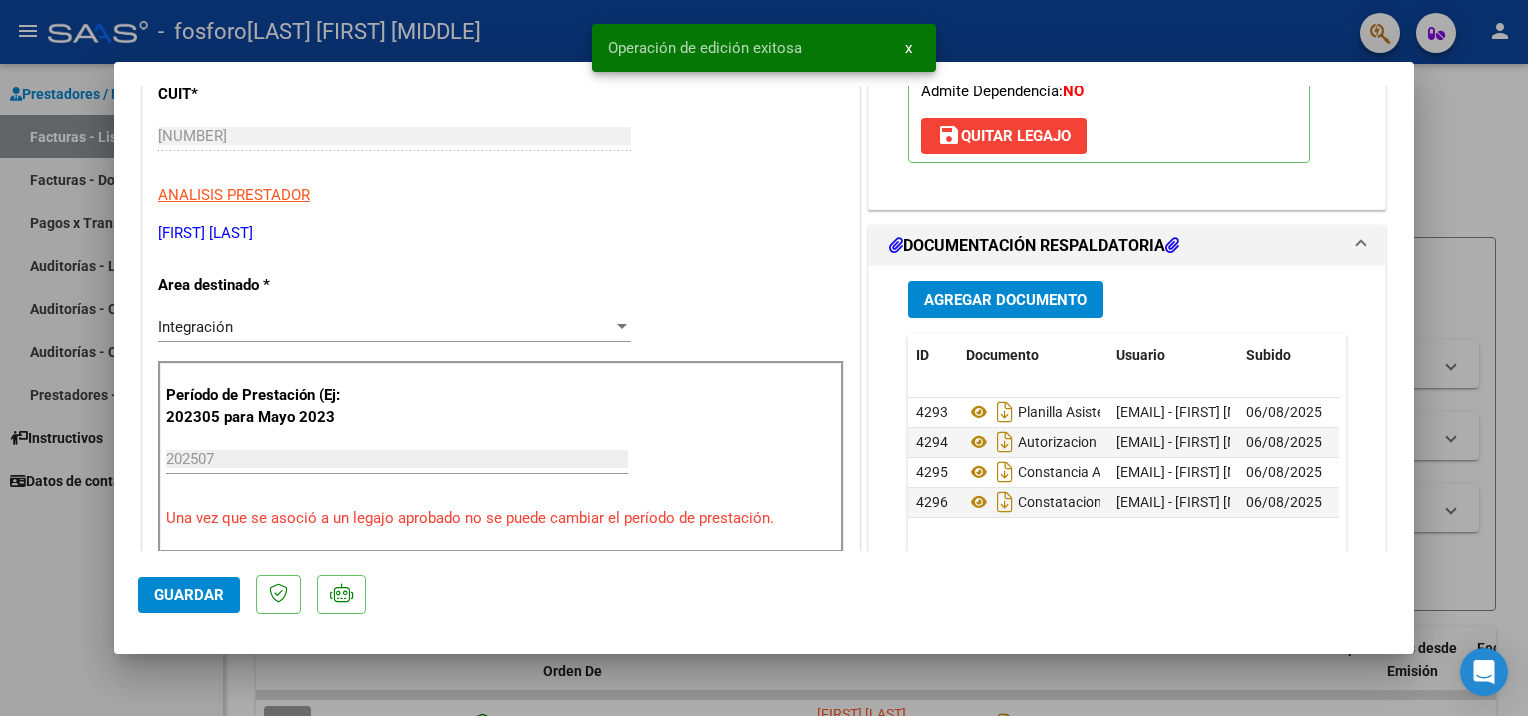 scroll, scrollTop: 0, scrollLeft: 0, axis: both 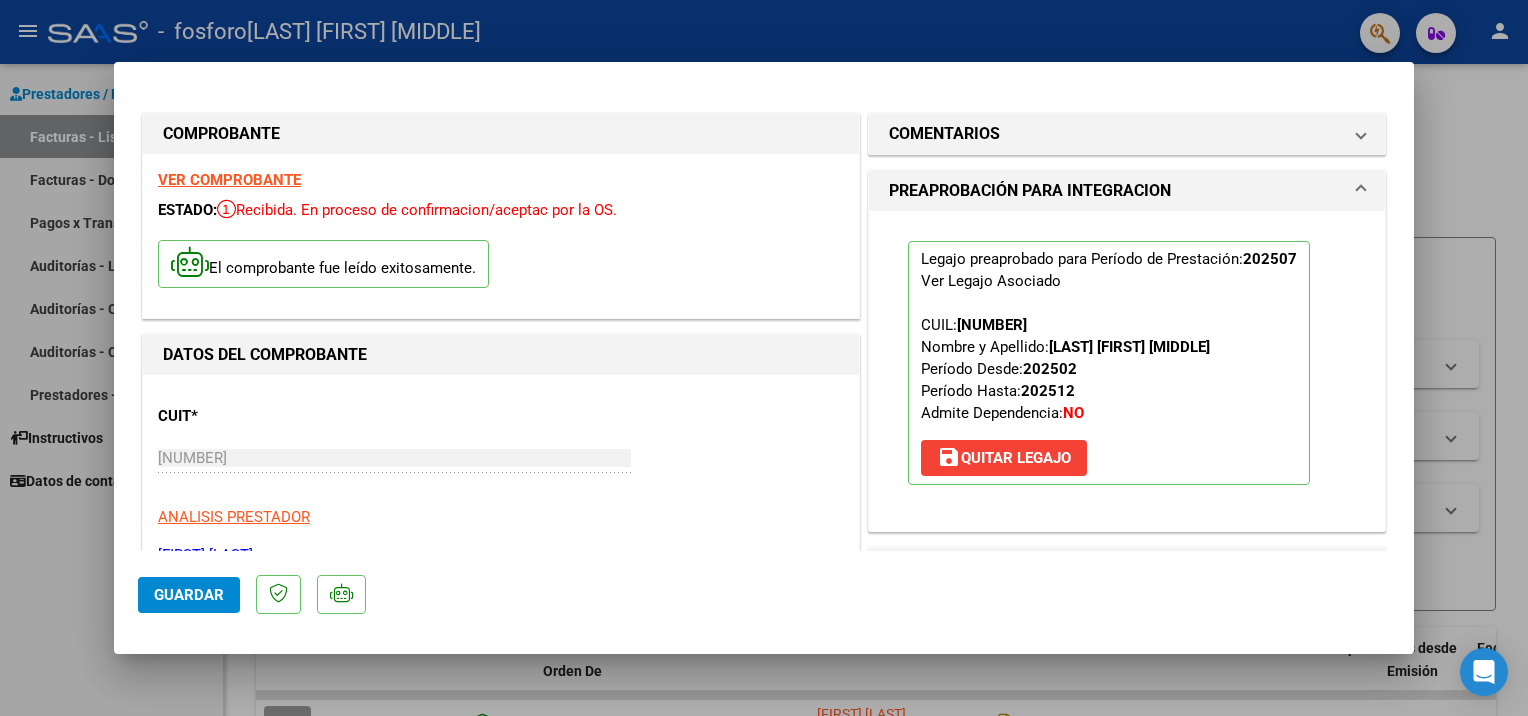 click at bounding box center [764, 358] 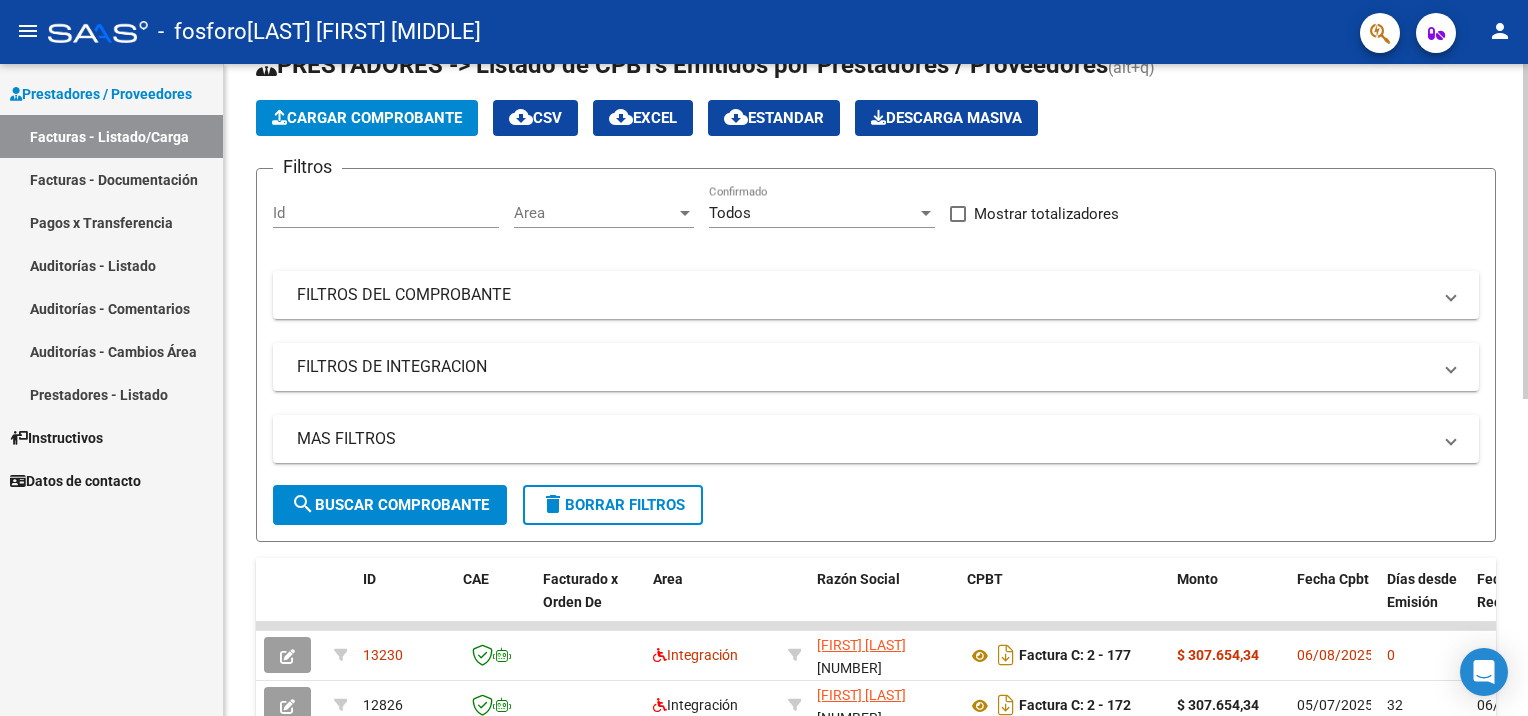 scroll, scrollTop: 0, scrollLeft: 0, axis: both 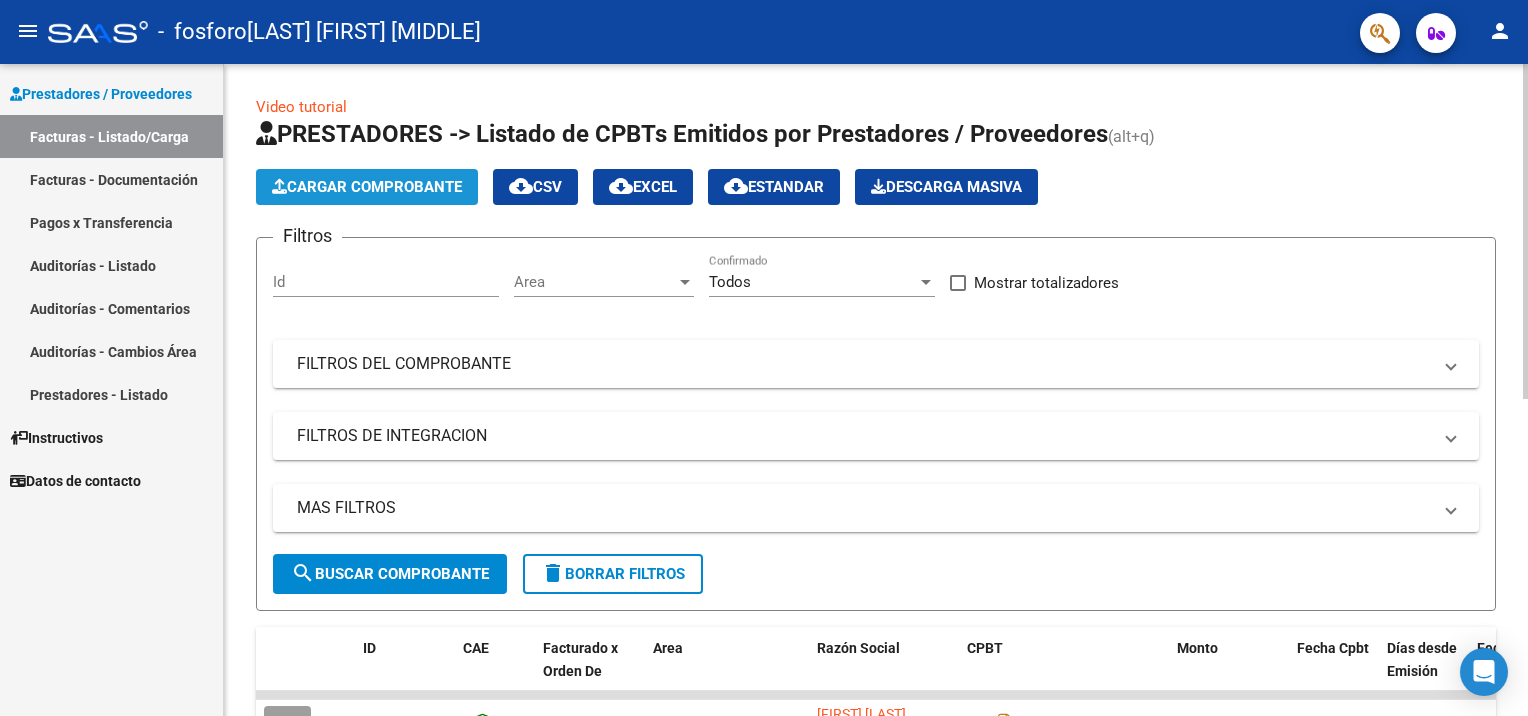 click on "Cargar Comprobante" 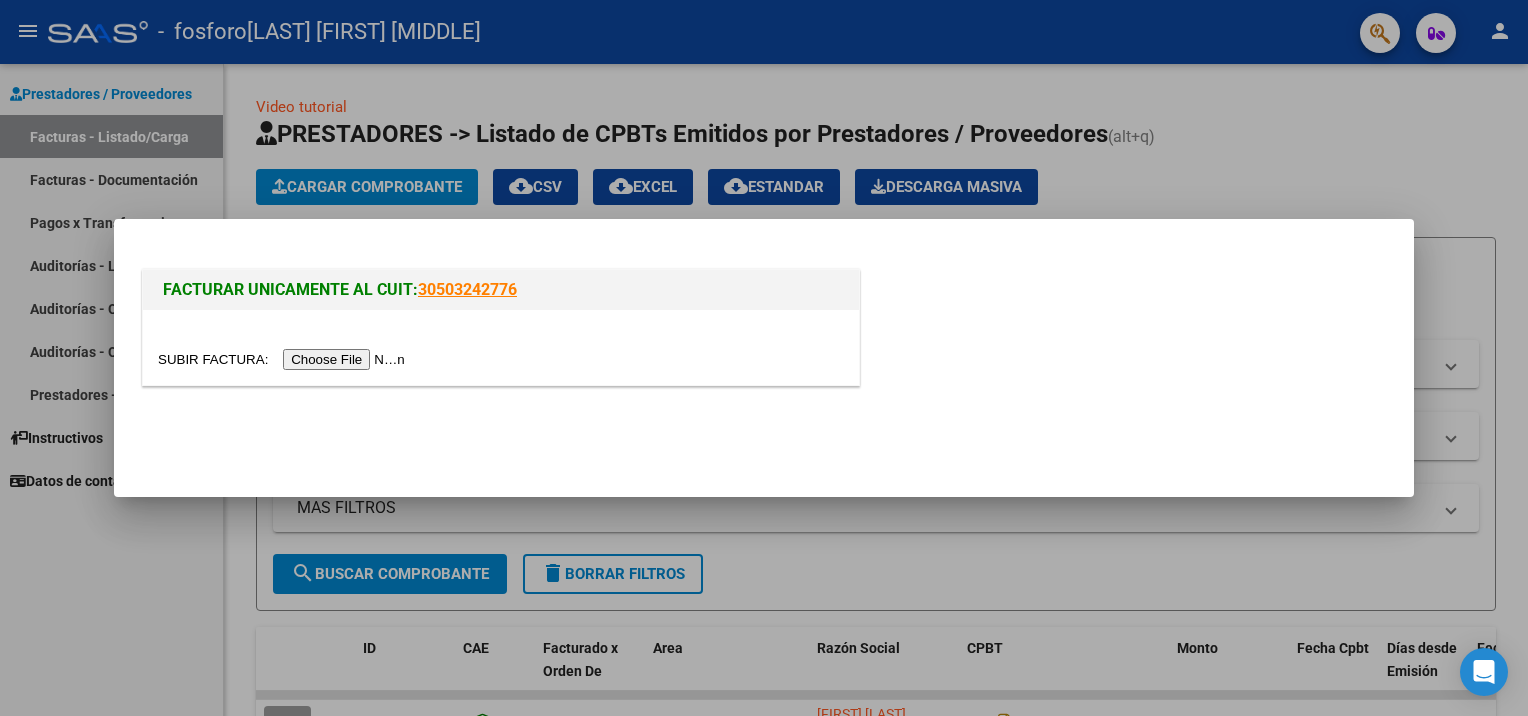 click at bounding box center [284, 359] 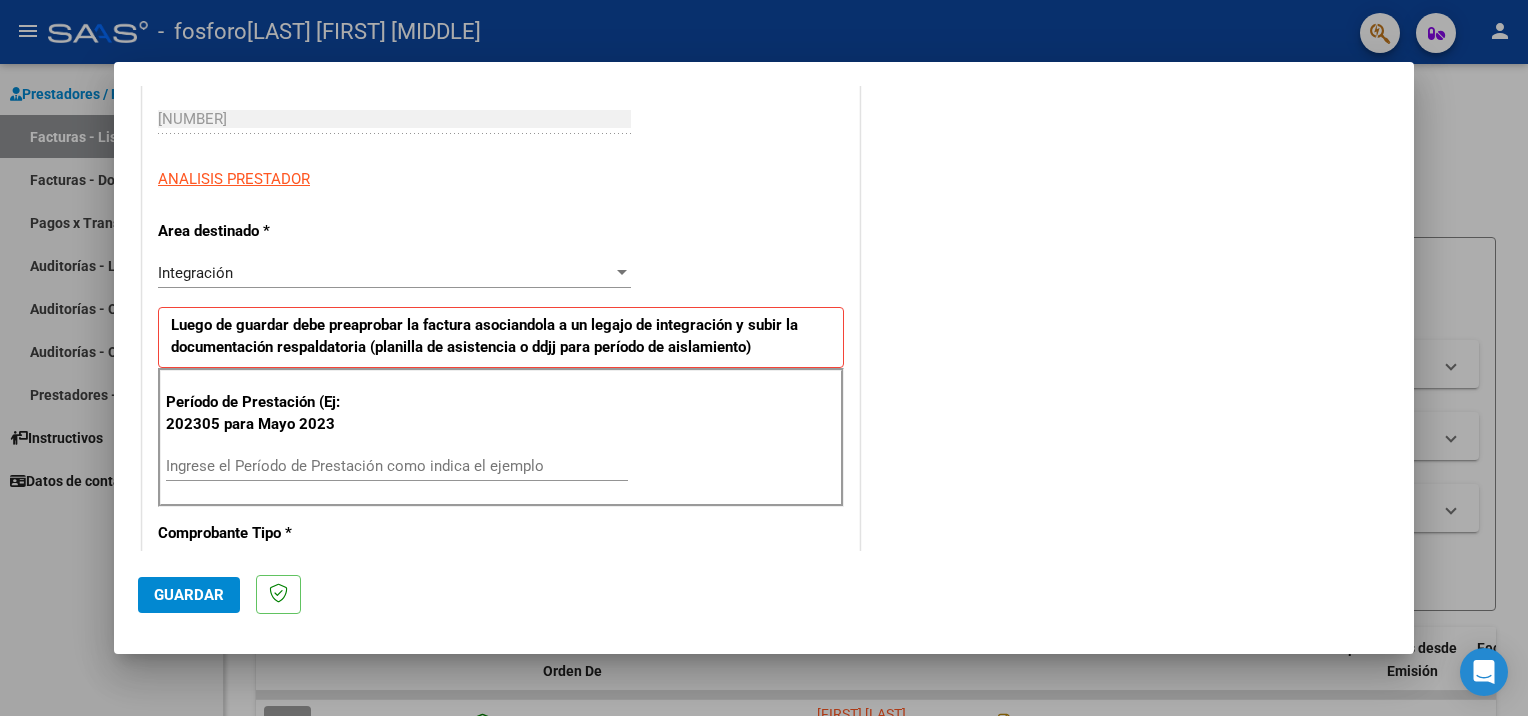 scroll, scrollTop: 400, scrollLeft: 0, axis: vertical 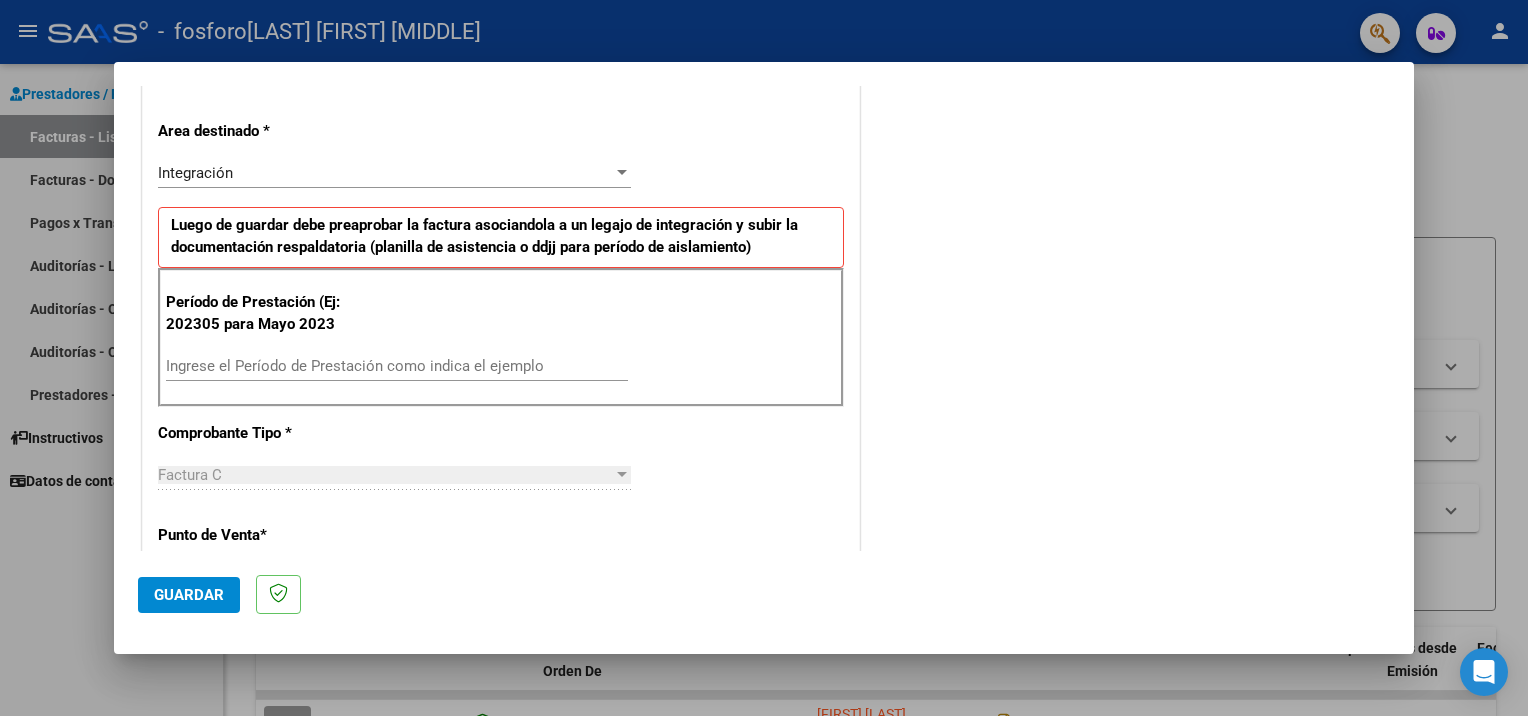 click on "Ingrese el Período de Prestación como indica el ejemplo" at bounding box center [397, 366] 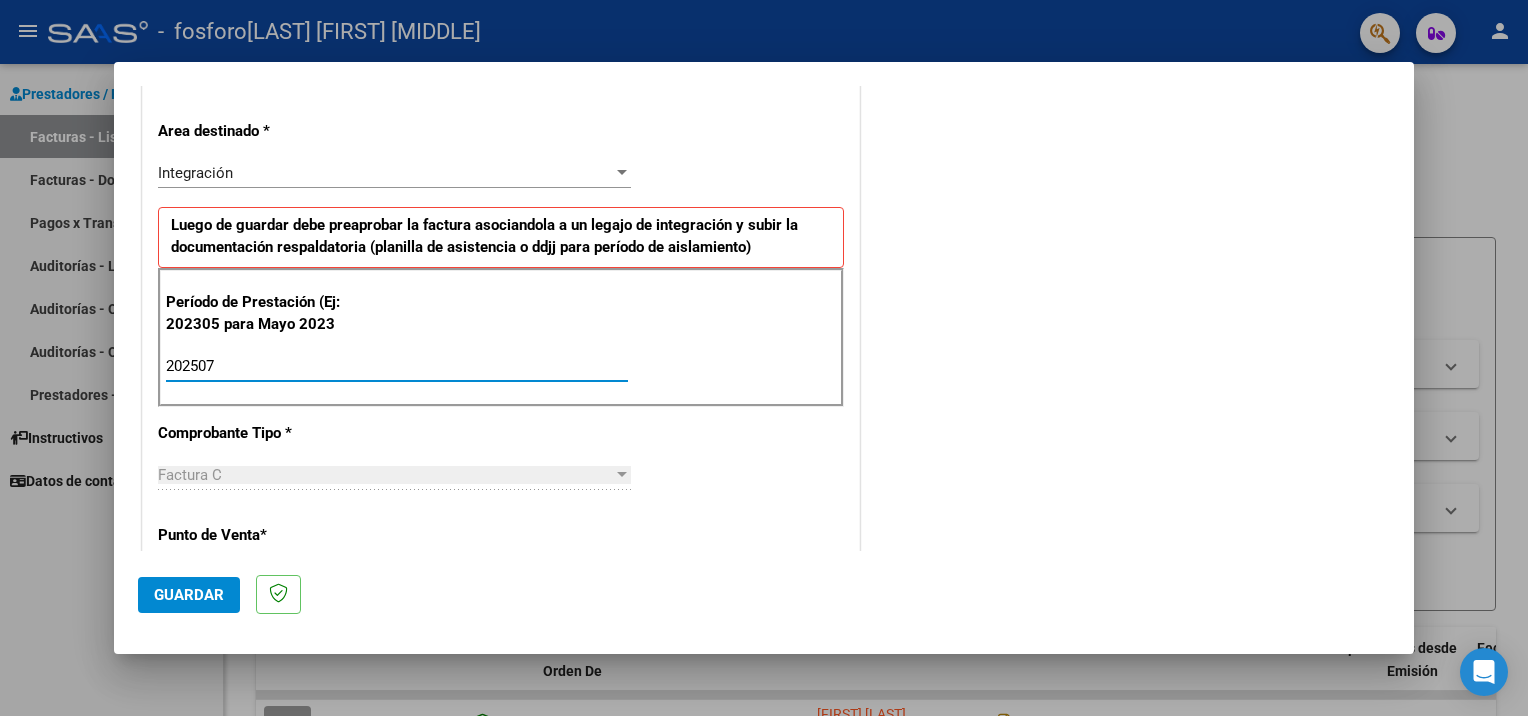 type on "202507" 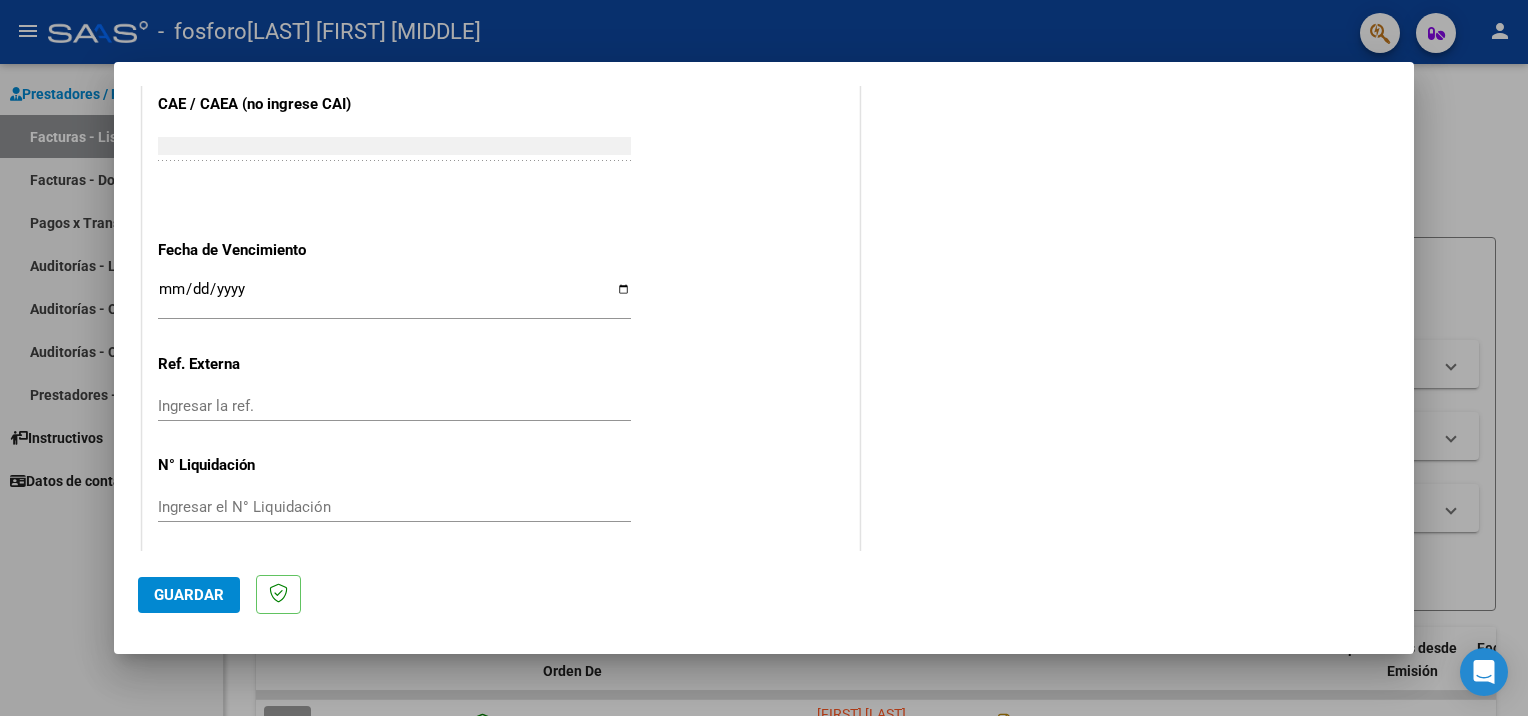 scroll, scrollTop: 1254, scrollLeft: 0, axis: vertical 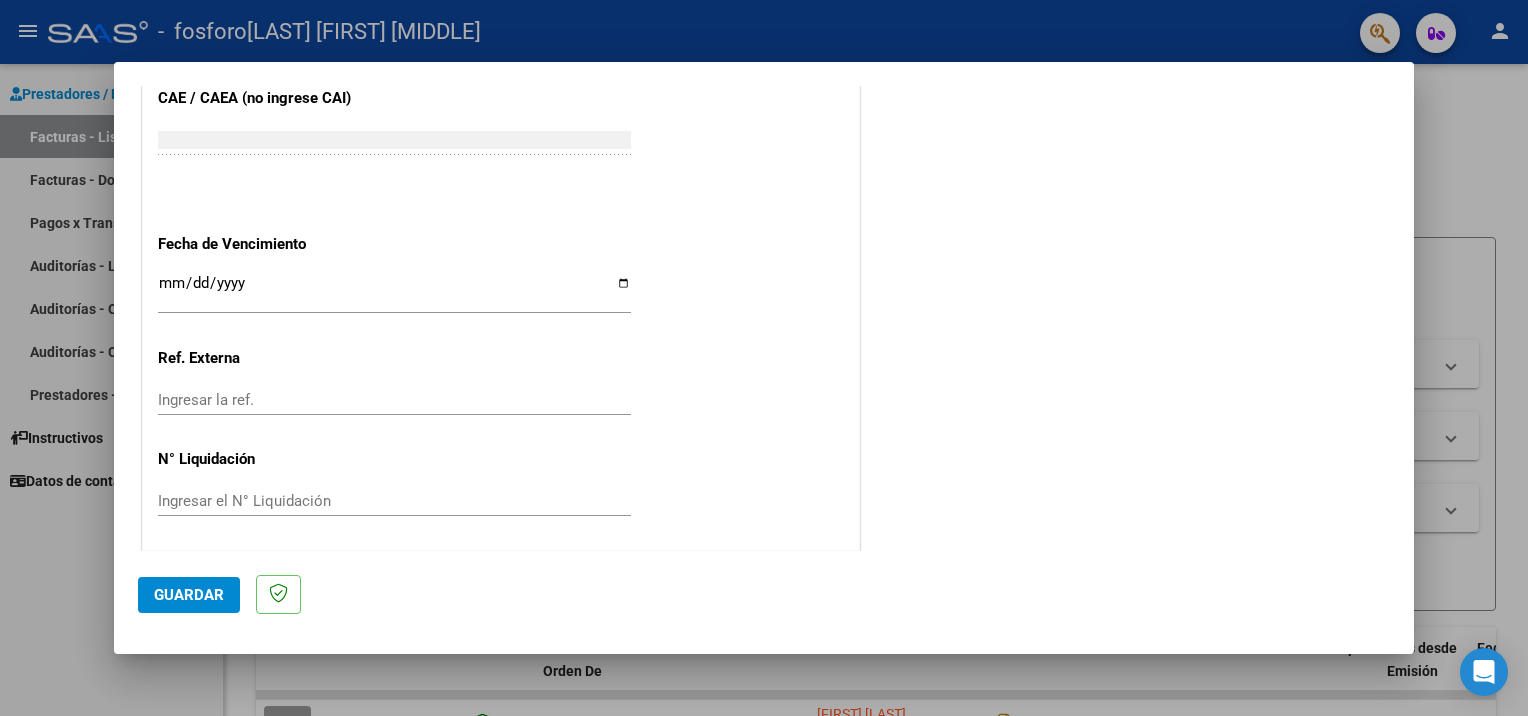 click on "Guardar" 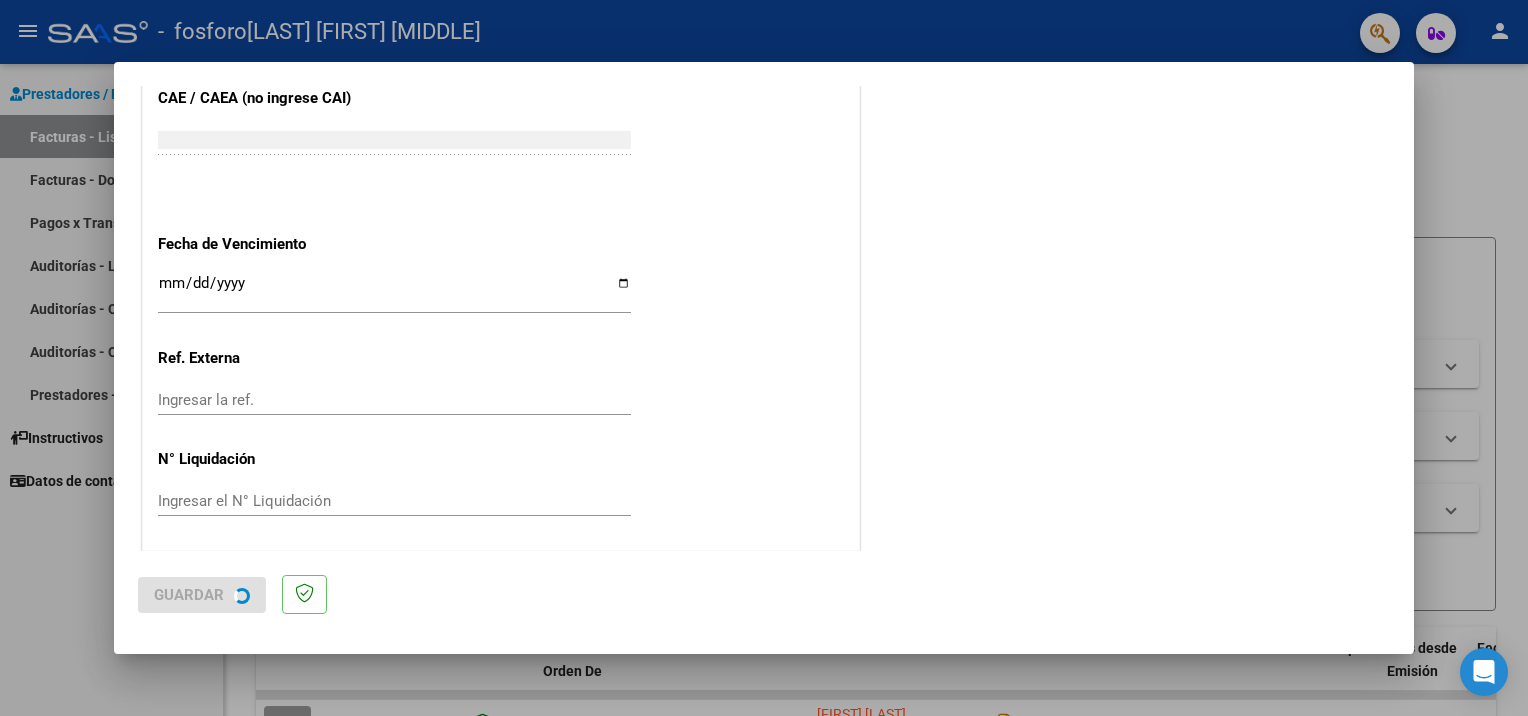 scroll, scrollTop: 0, scrollLeft: 0, axis: both 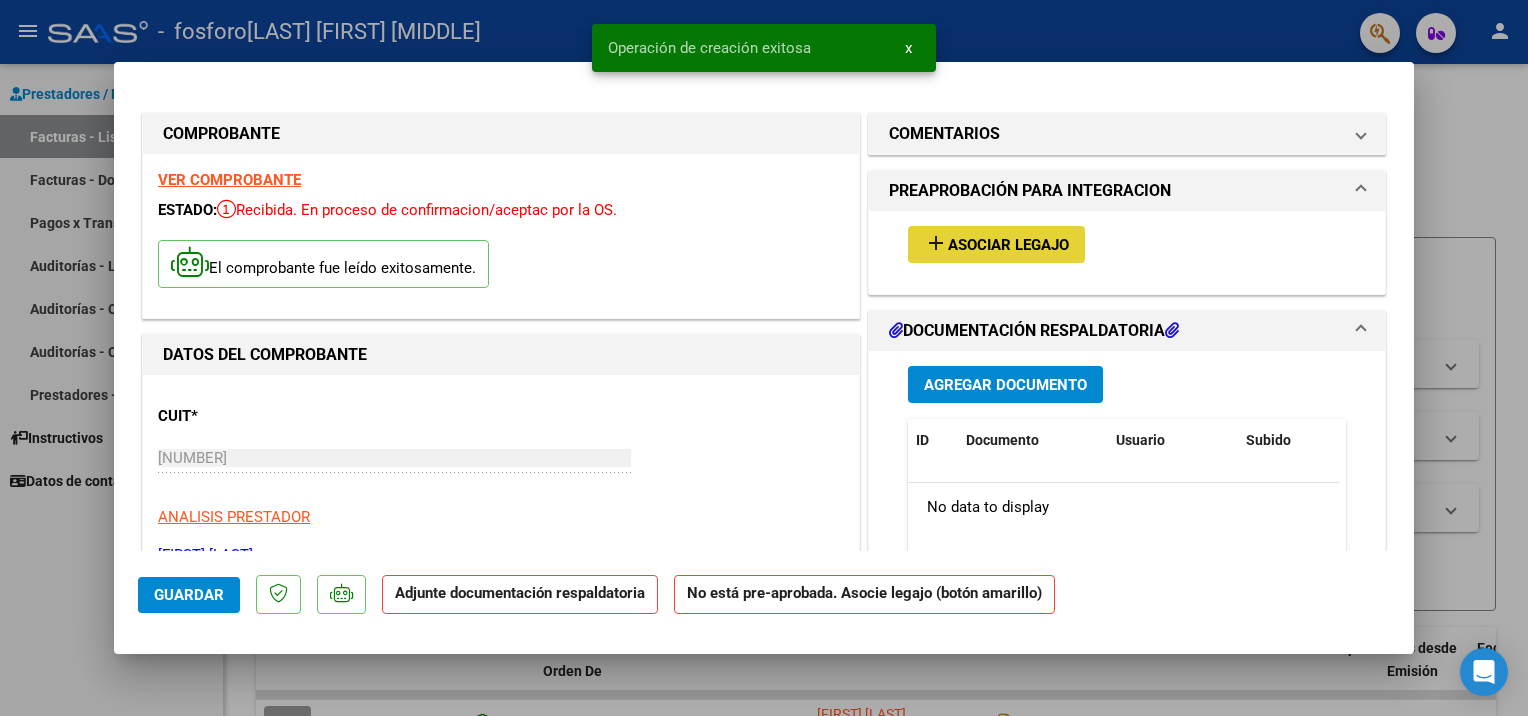 click on "add" at bounding box center [936, 243] 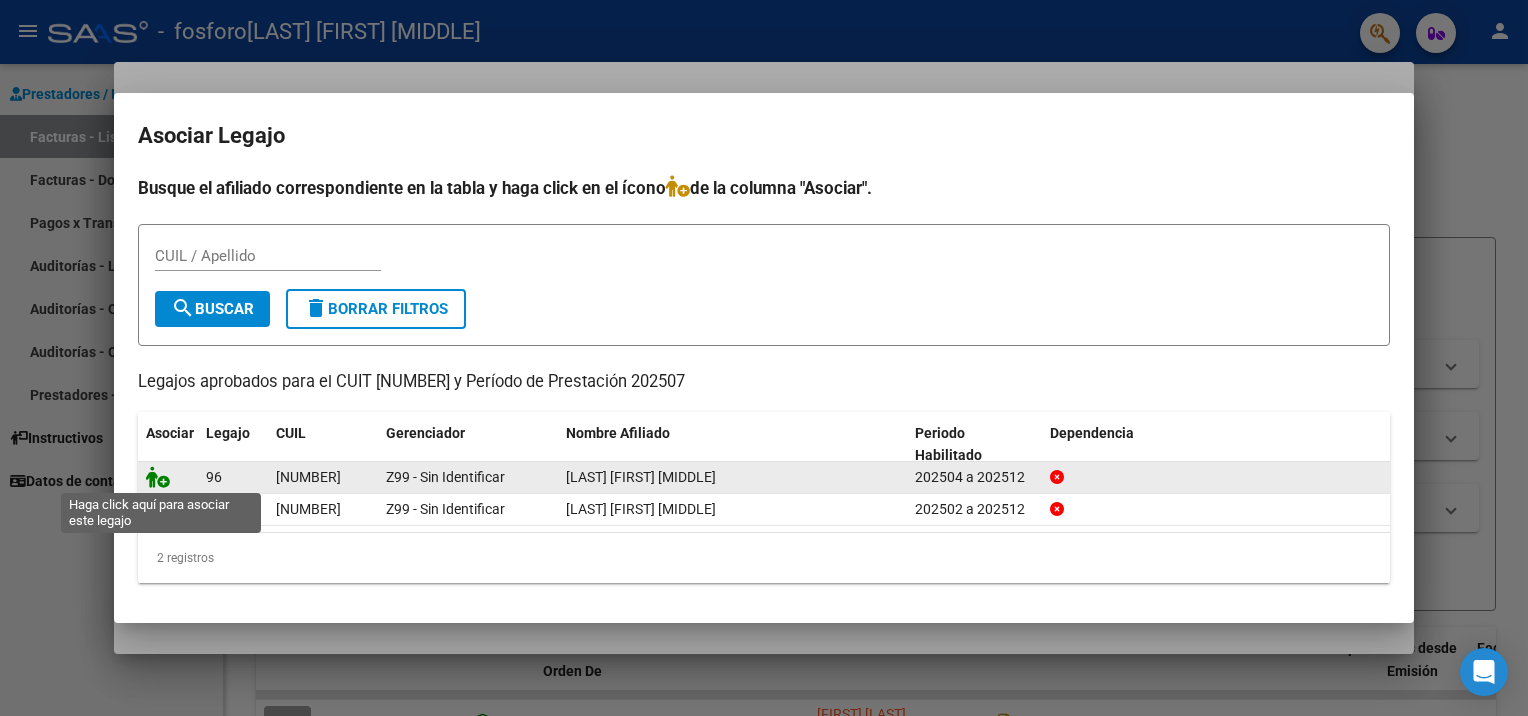 click 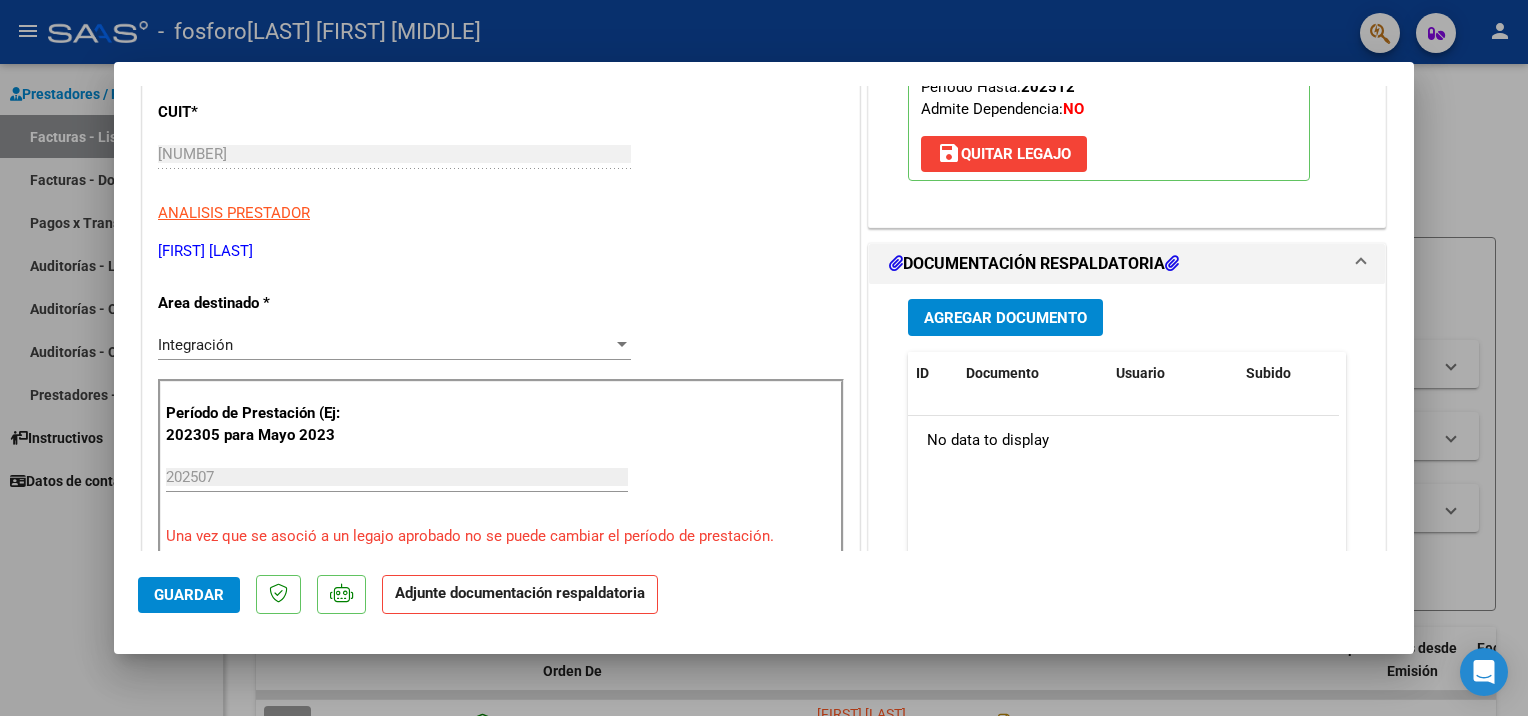 scroll, scrollTop: 400, scrollLeft: 0, axis: vertical 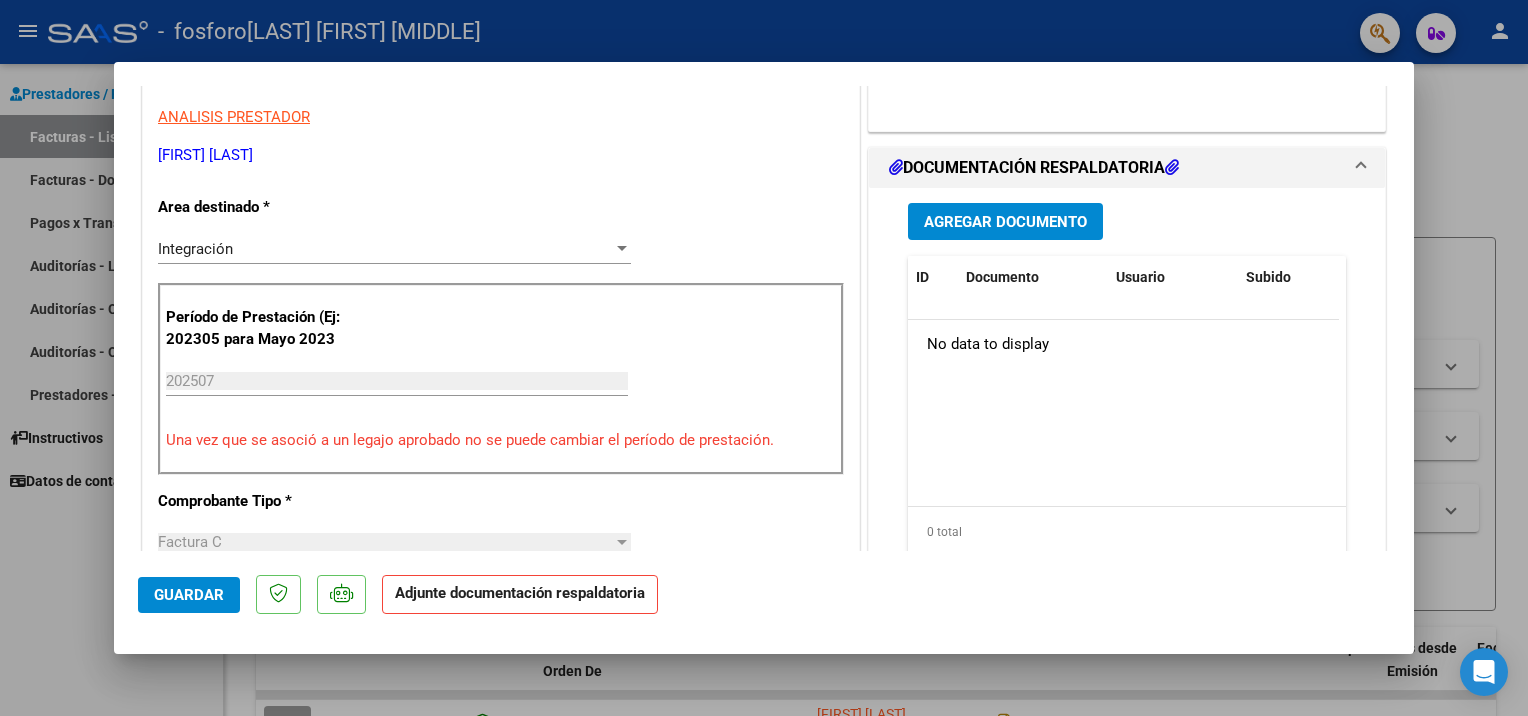click on "Agregar Documento" at bounding box center (1005, 222) 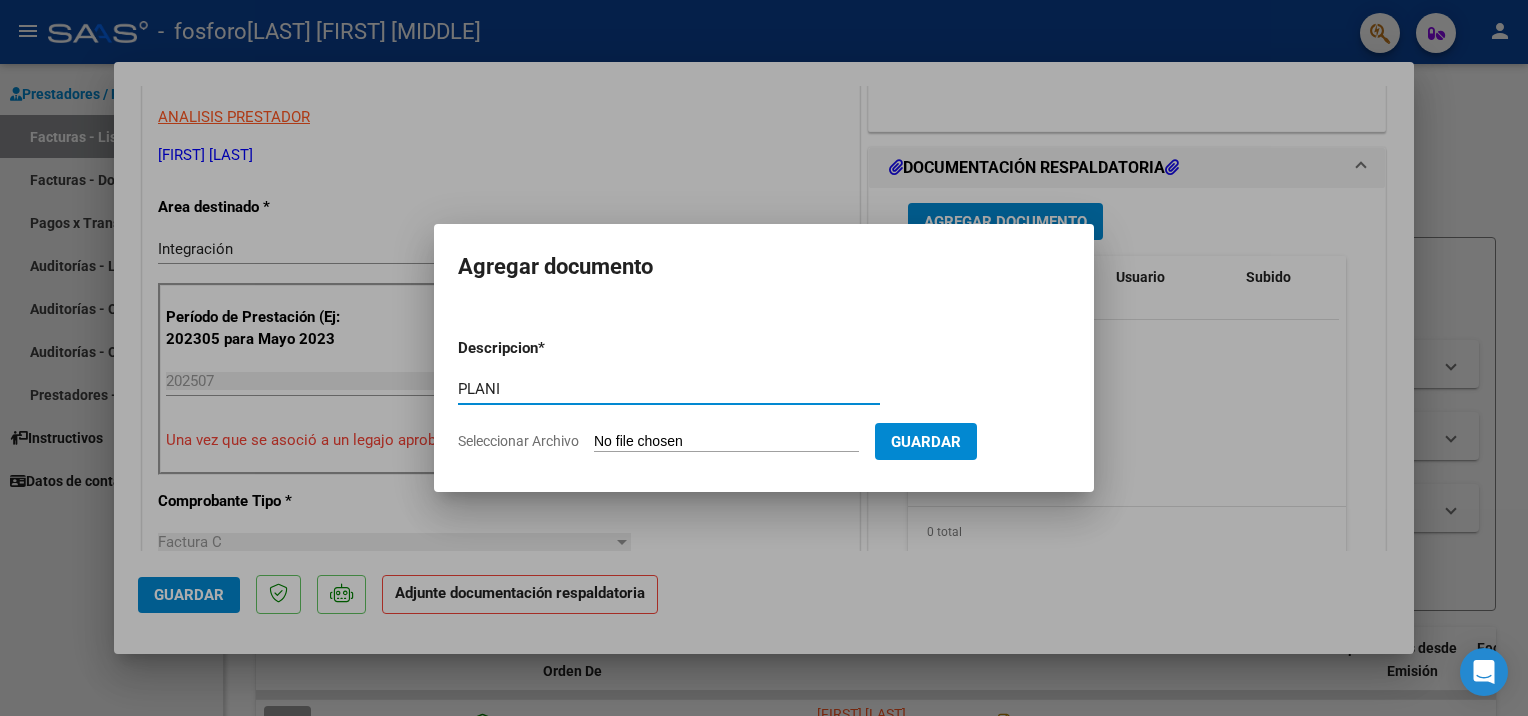 type on "PLANILLA ASISTENCIA" 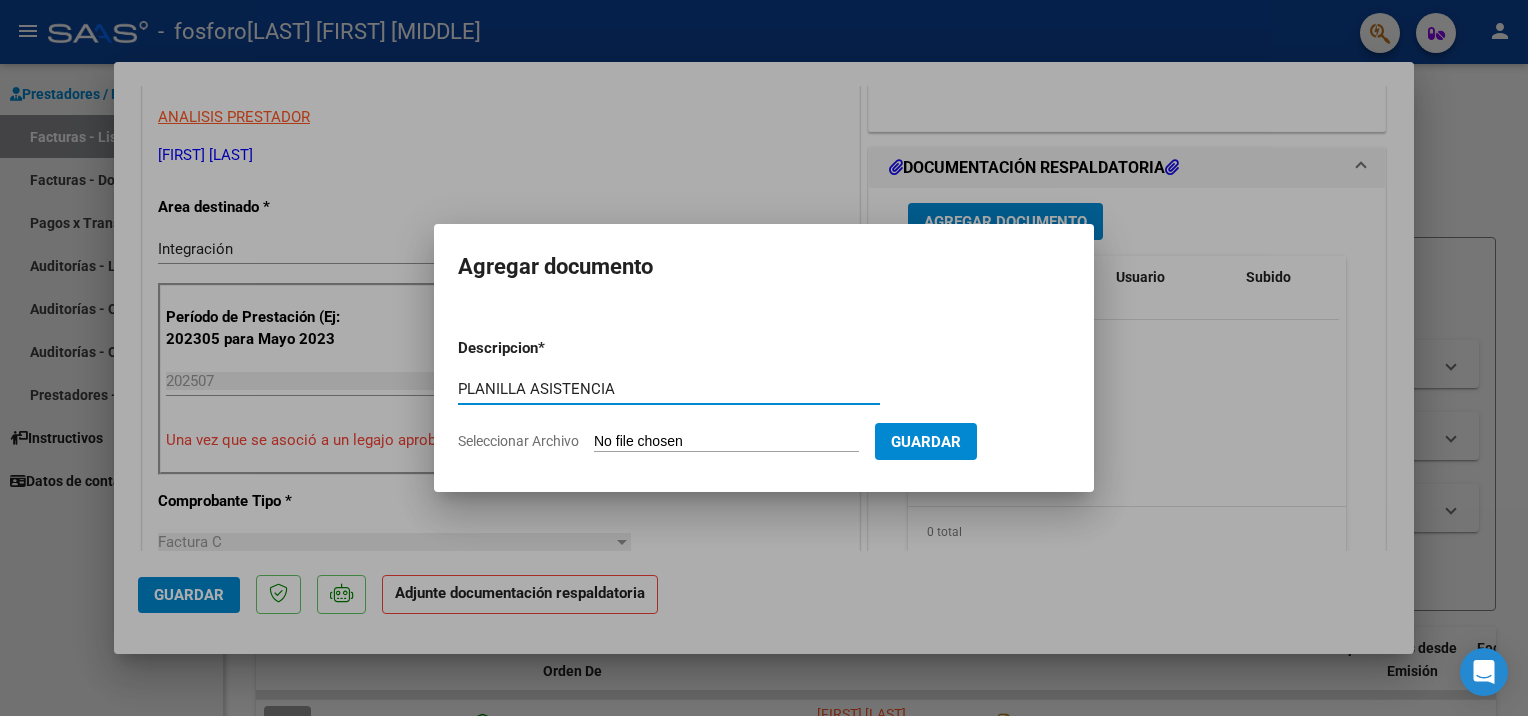click on "Seleccionar Archivo" at bounding box center (726, 442) 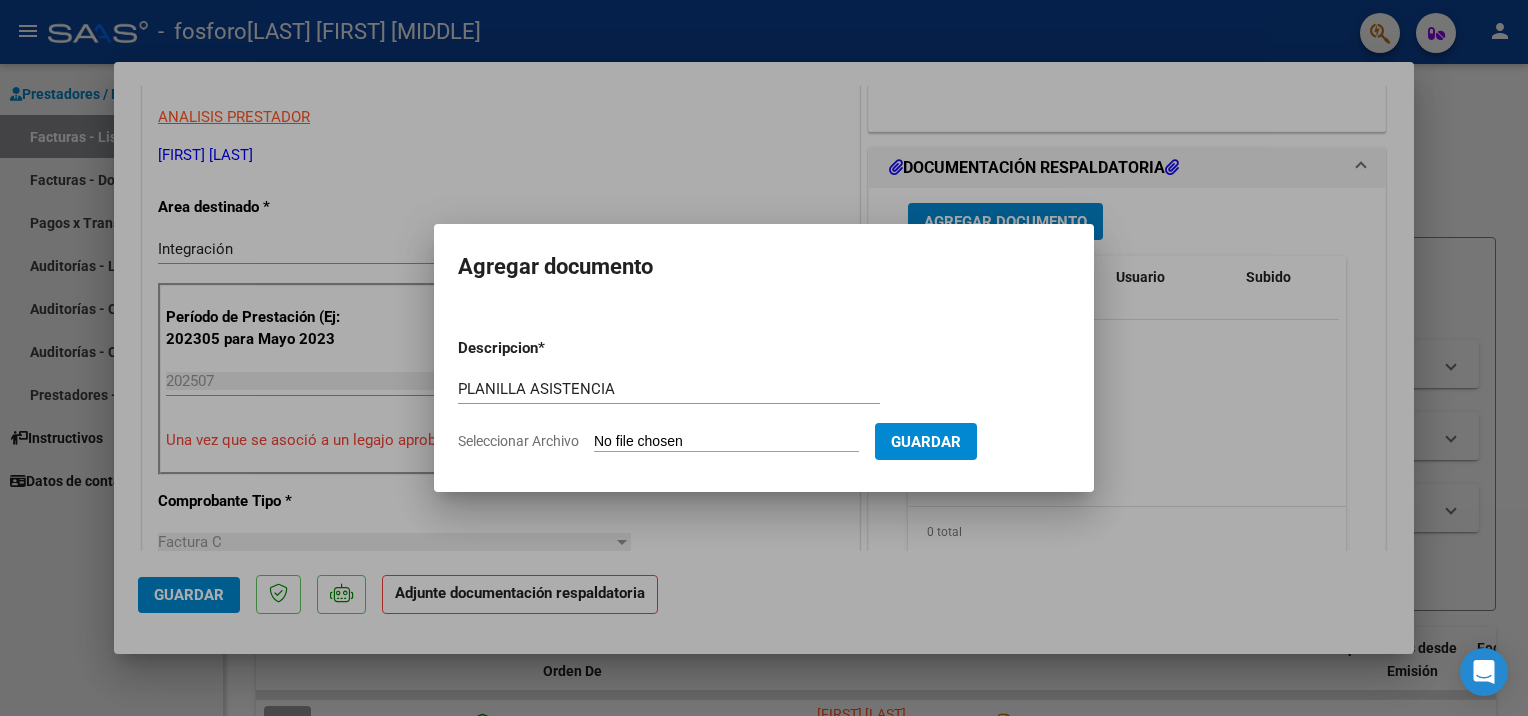 type on "C:\fakepath\PLANILLAASISTENCIAJULIO[NAME]_1.pdf" 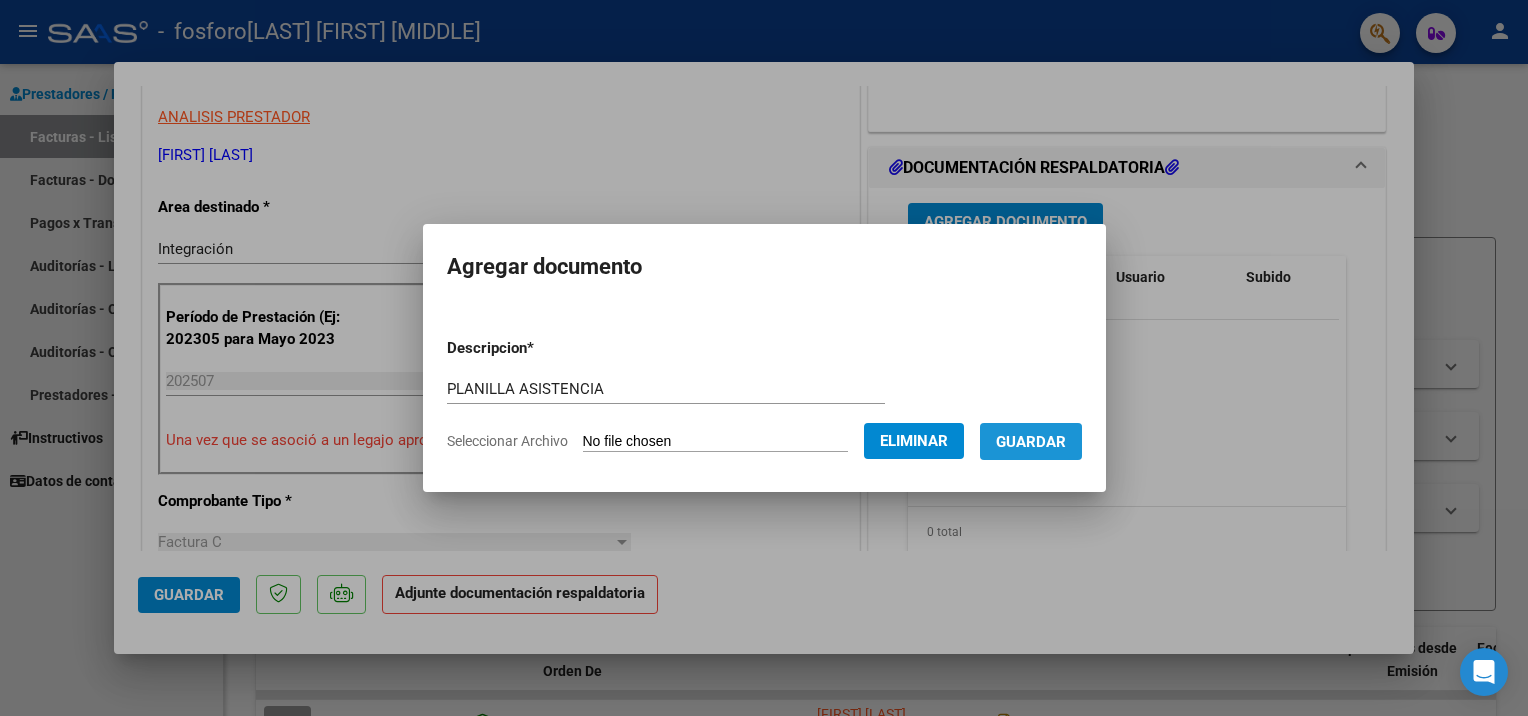 click on "Guardar" at bounding box center (1031, 442) 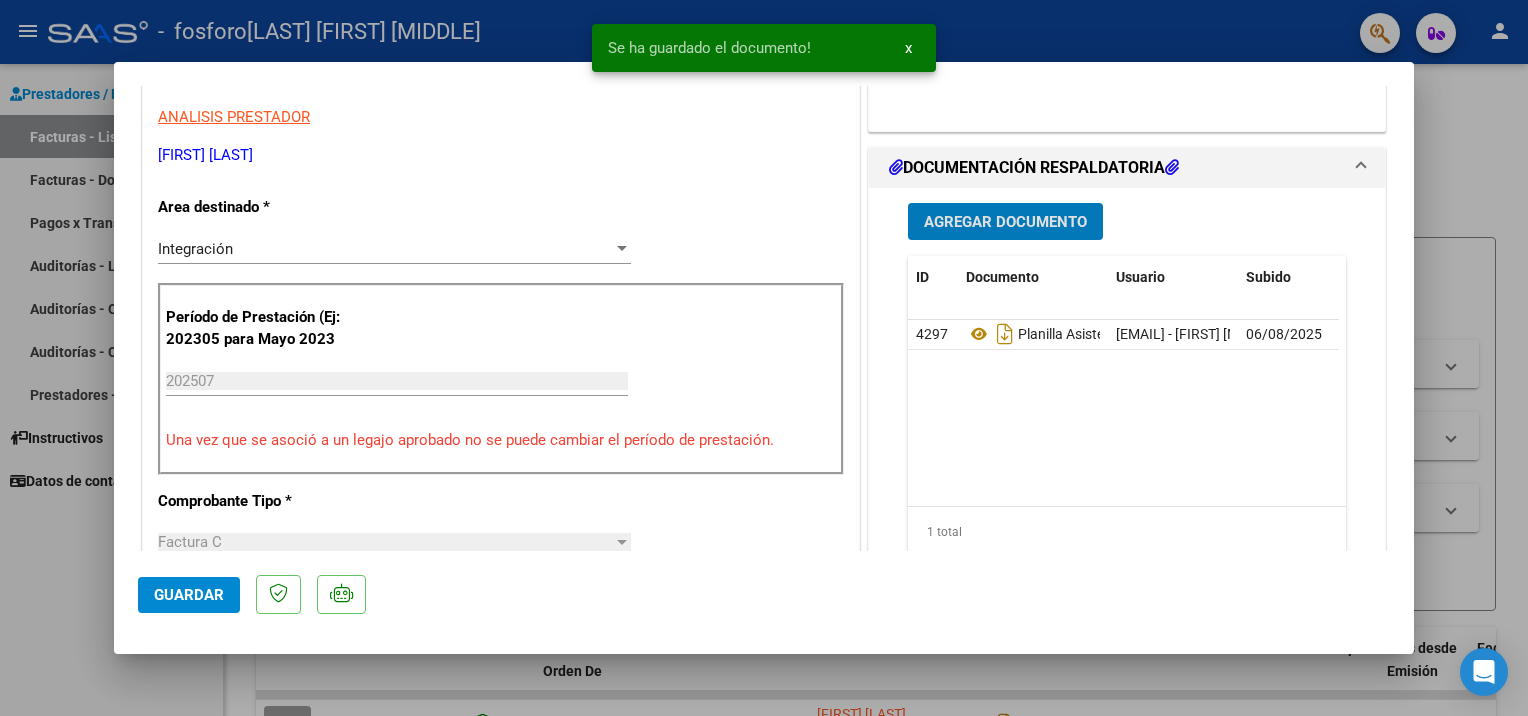 click on "Agregar Documento" at bounding box center (1005, 222) 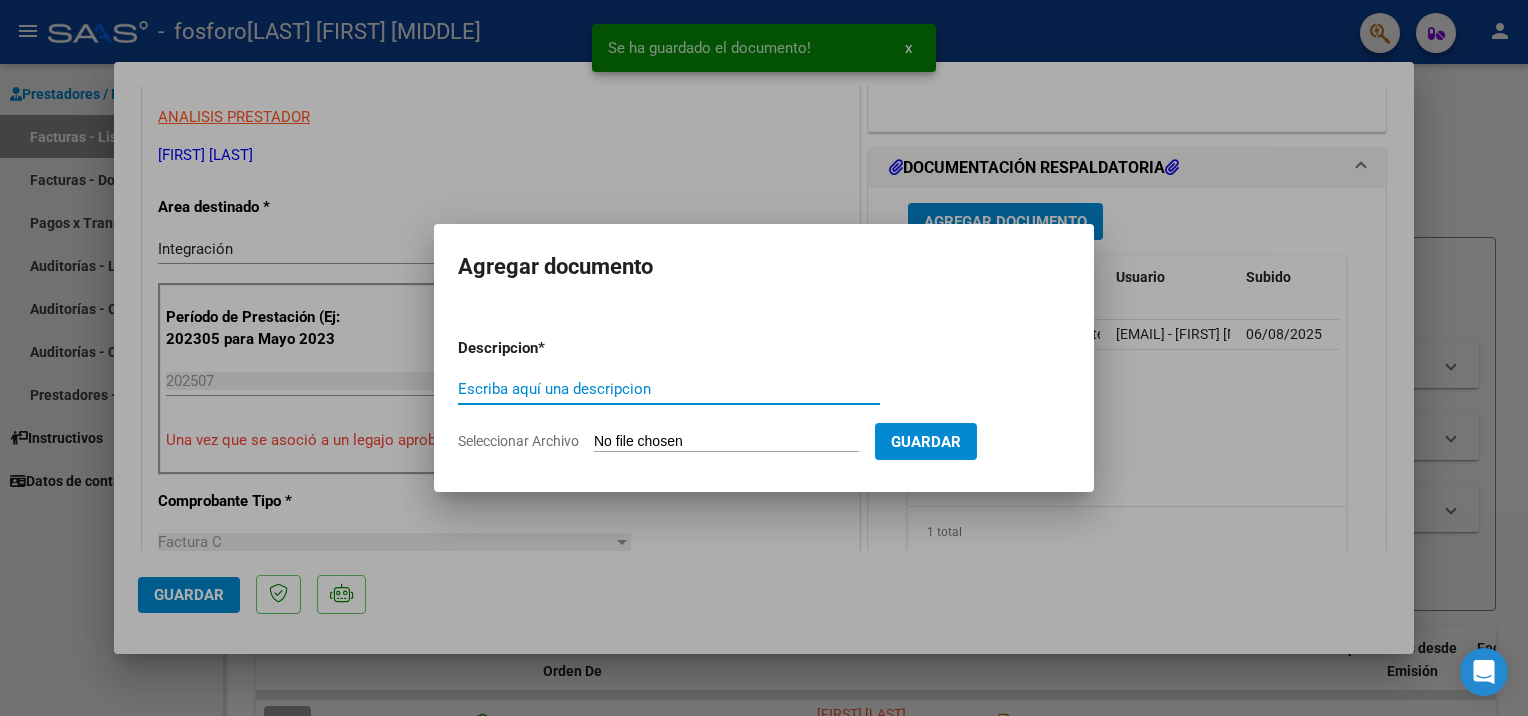 click on "Escriba aquí una descripcion" at bounding box center [669, 389] 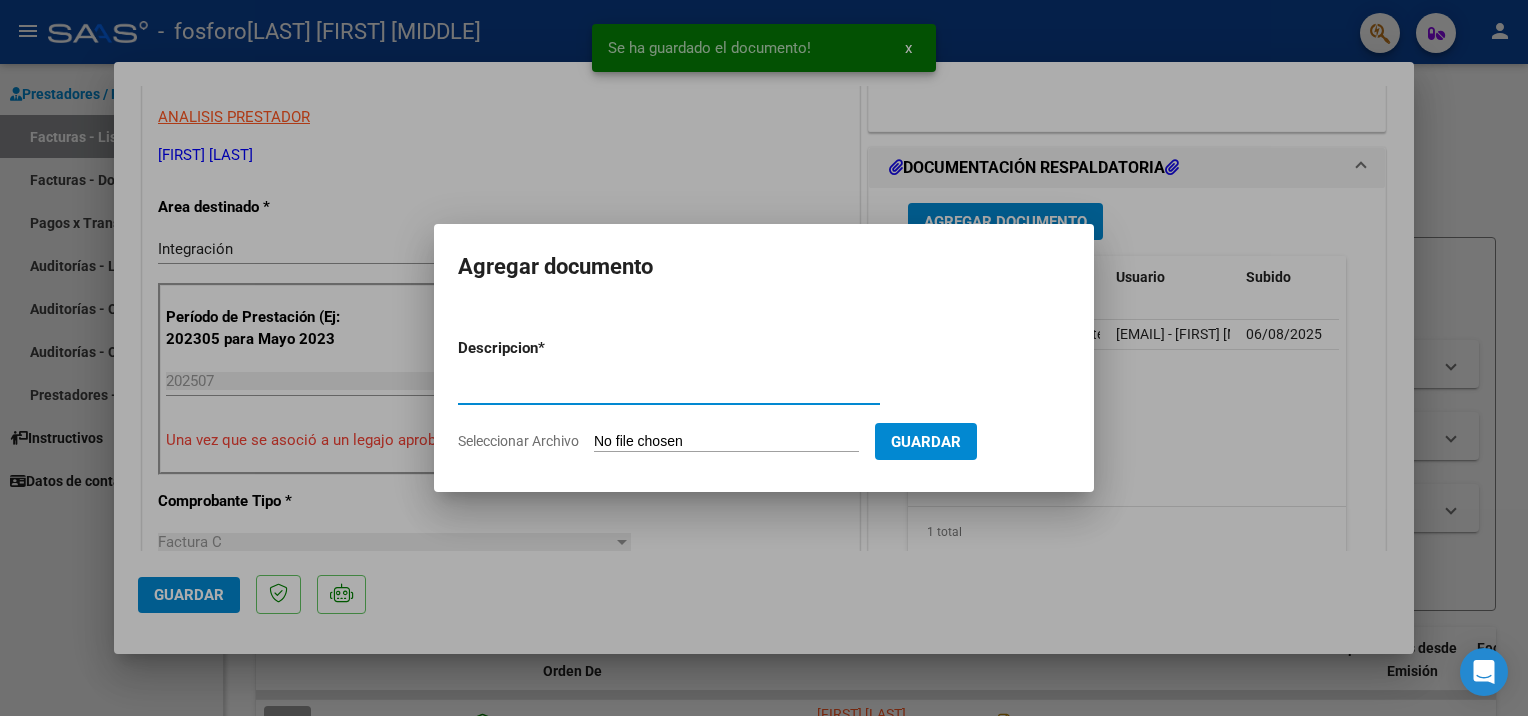 type on "AUTORIZACION" 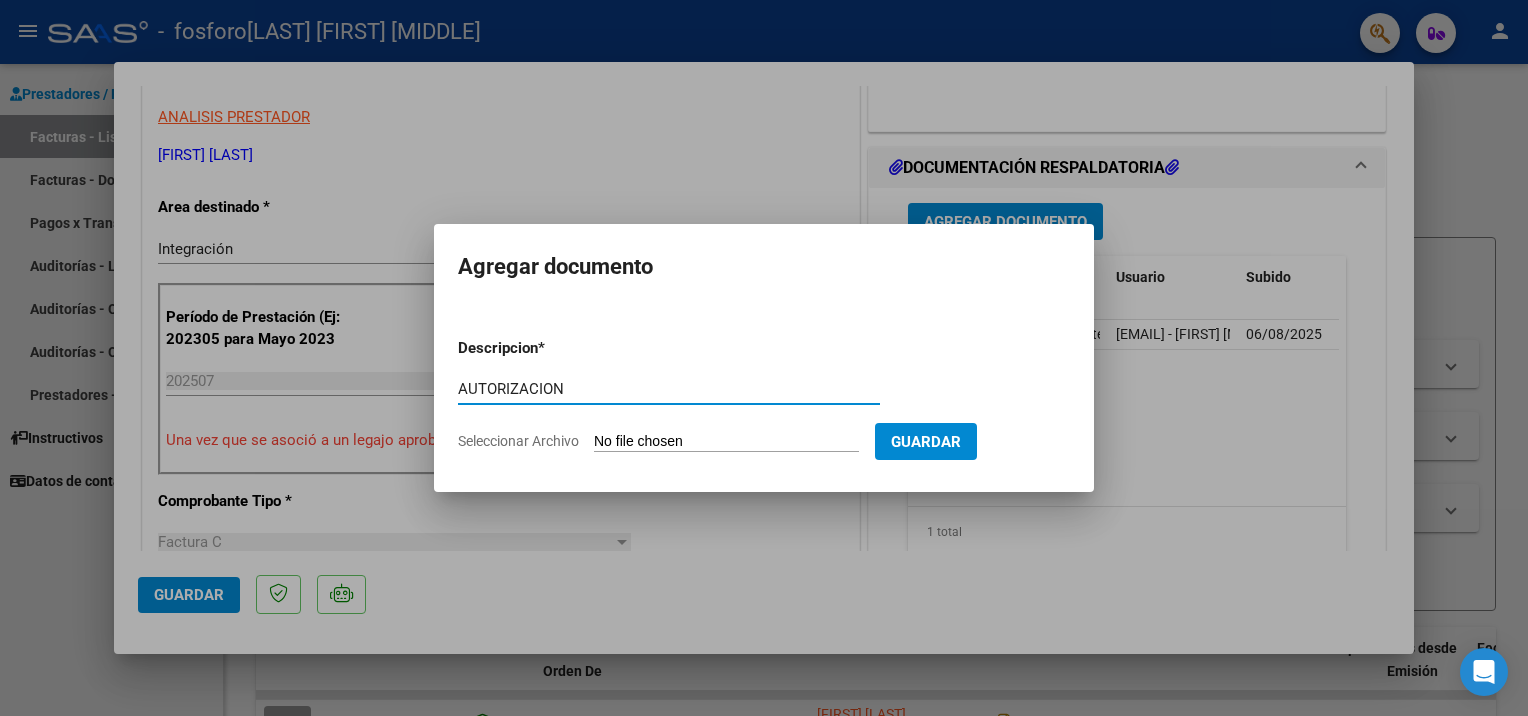 click on "Seleccionar Archivo" at bounding box center [726, 442] 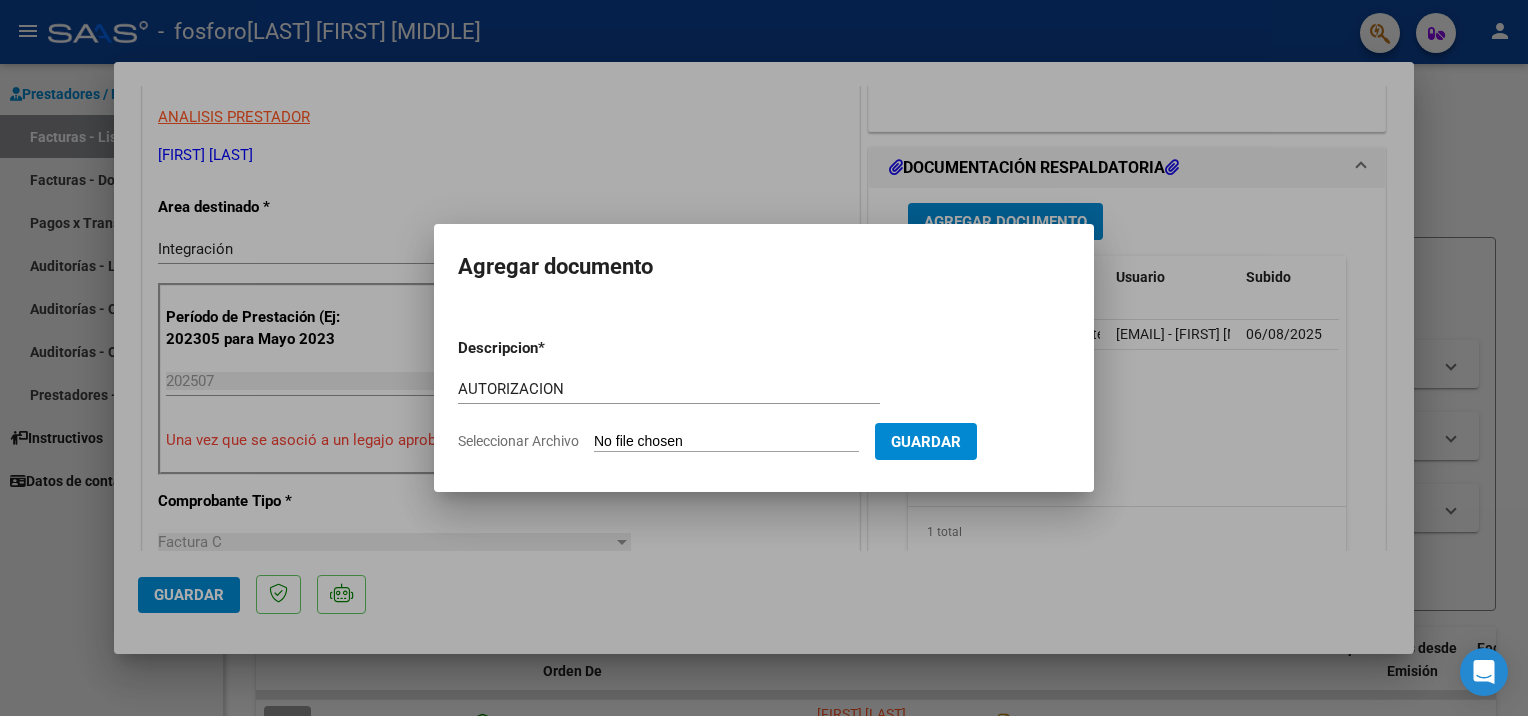 type on "C:\fakepath\AUTORIZACION - [LAST] [FIRST] [MIDDLE] - DNI [NUMBER].pdf" 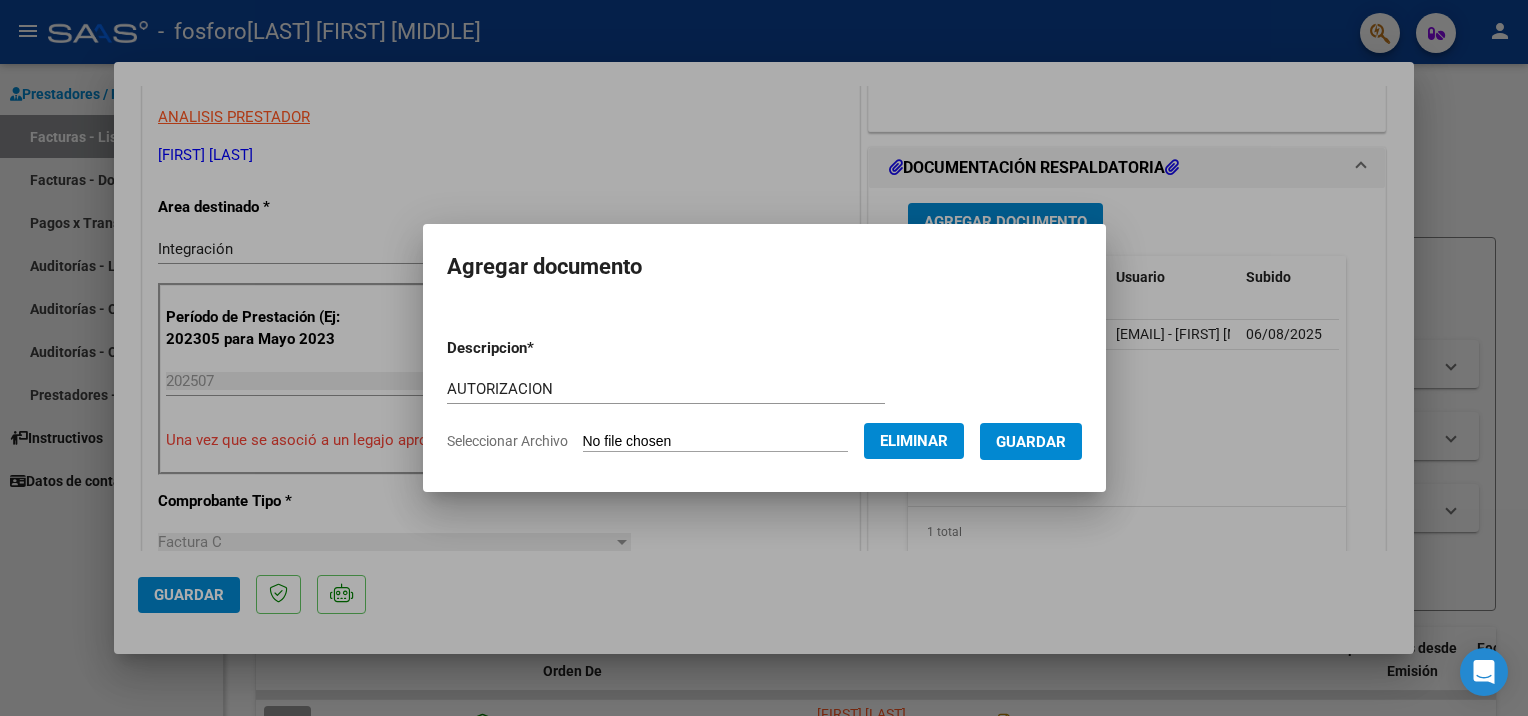 click on "Guardar" at bounding box center [1031, 442] 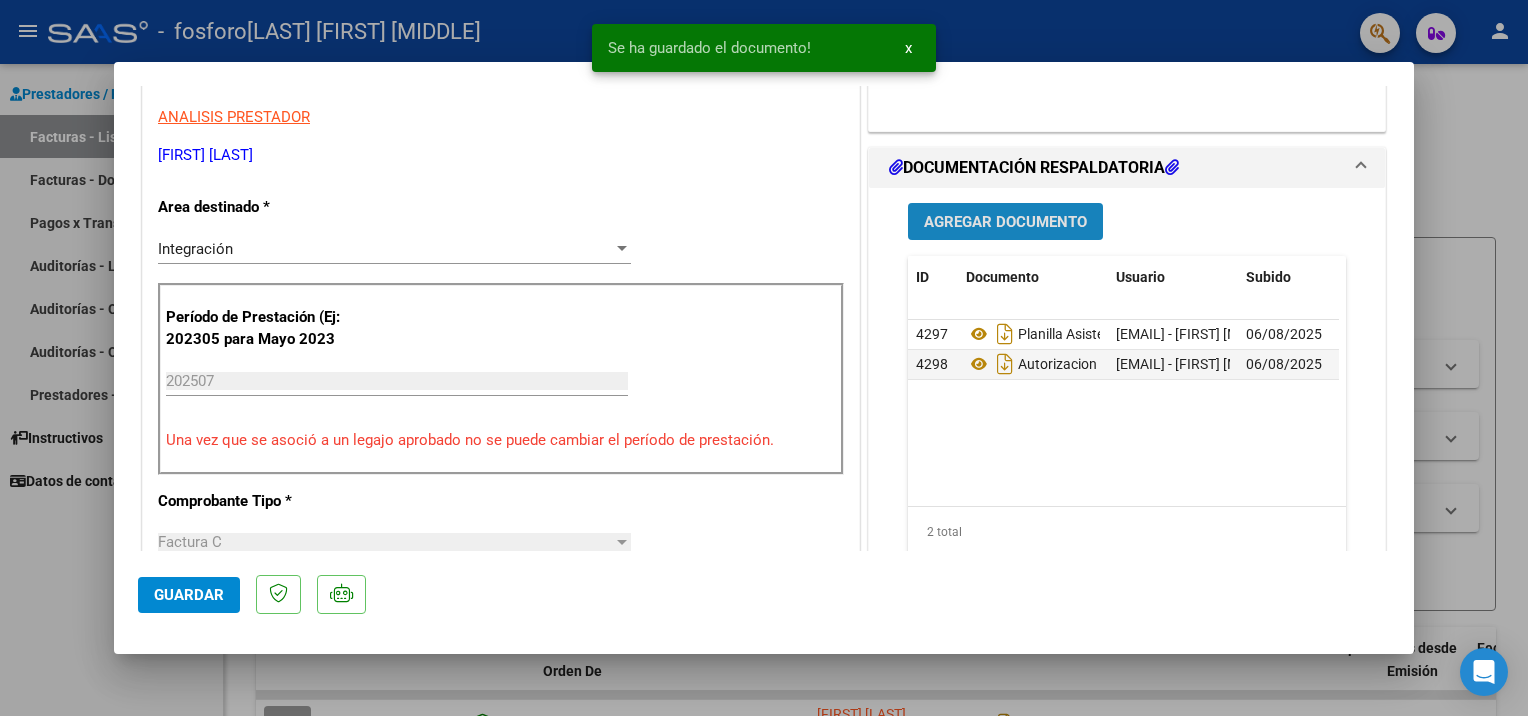 click on "Agregar Documento" at bounding box center (1005, 222) 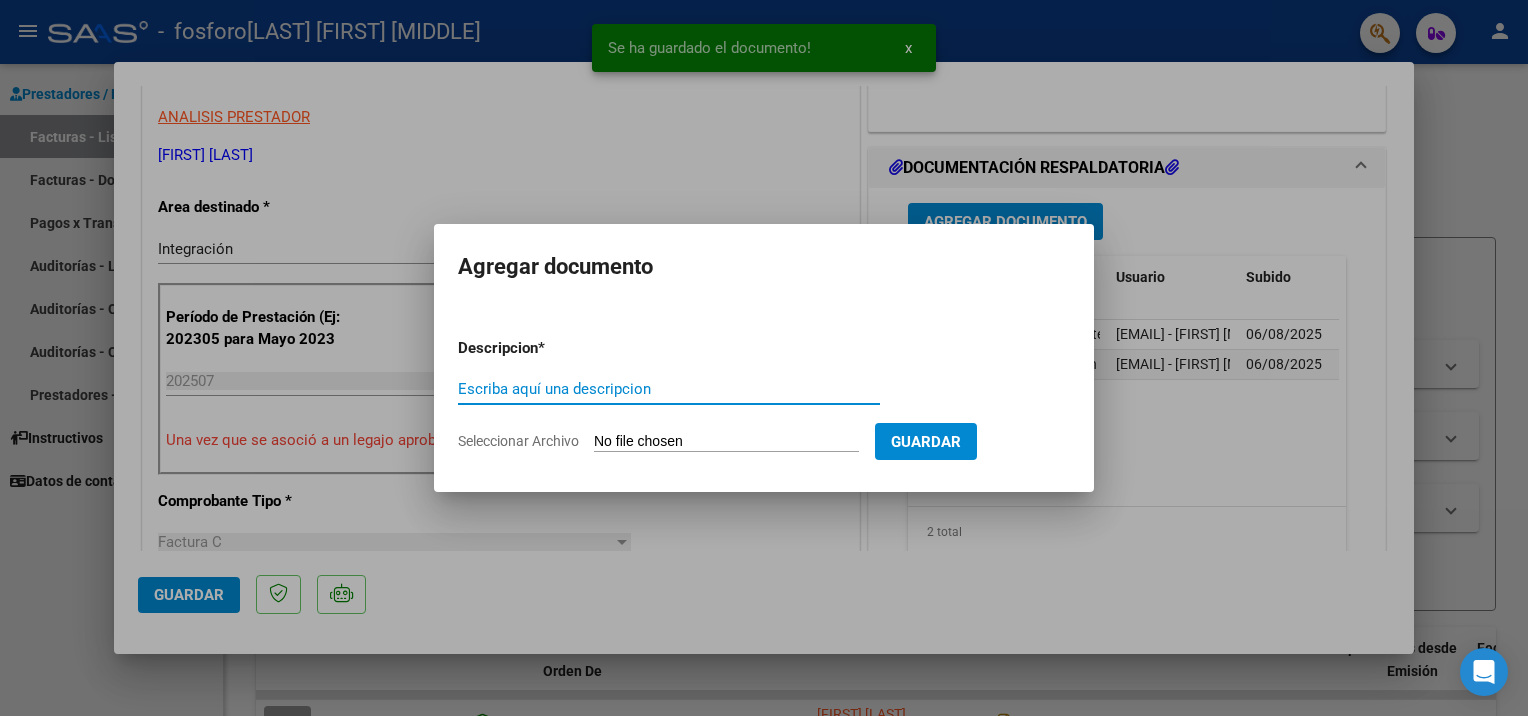 click on "Escriba aquí una descripcion" at bounding box center (669, 389) 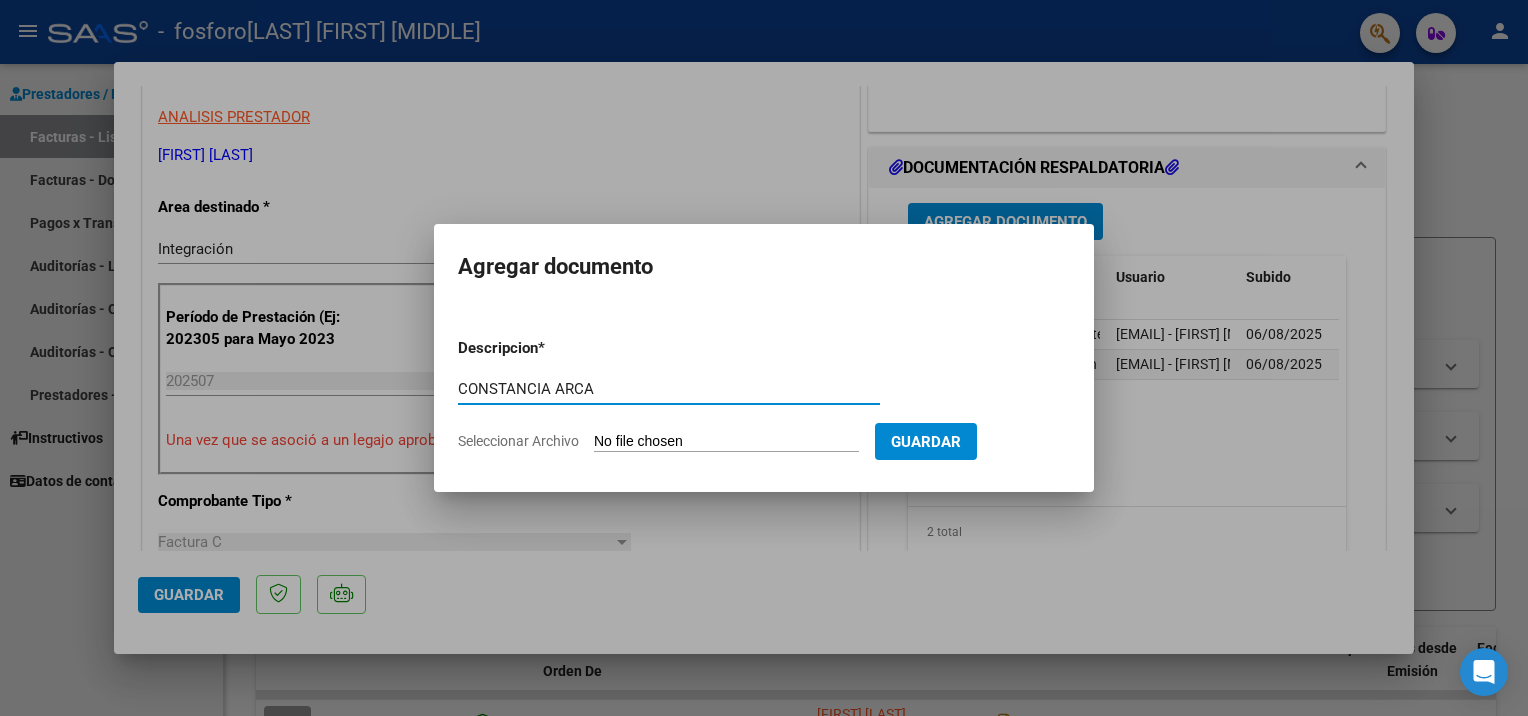 type on "CONSTANCIA ARCA" 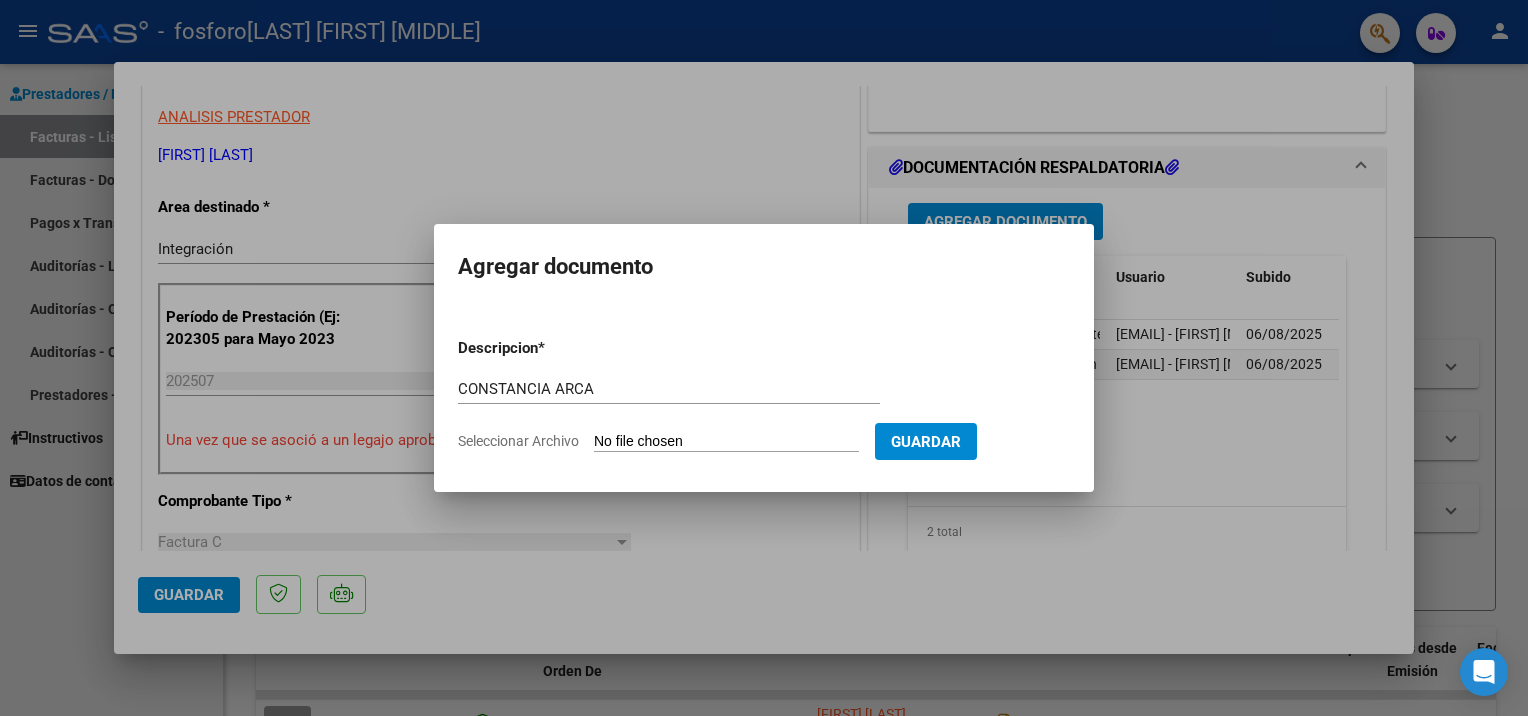 click on "Seleccionar Archivo" at bounding box center (726, 442) 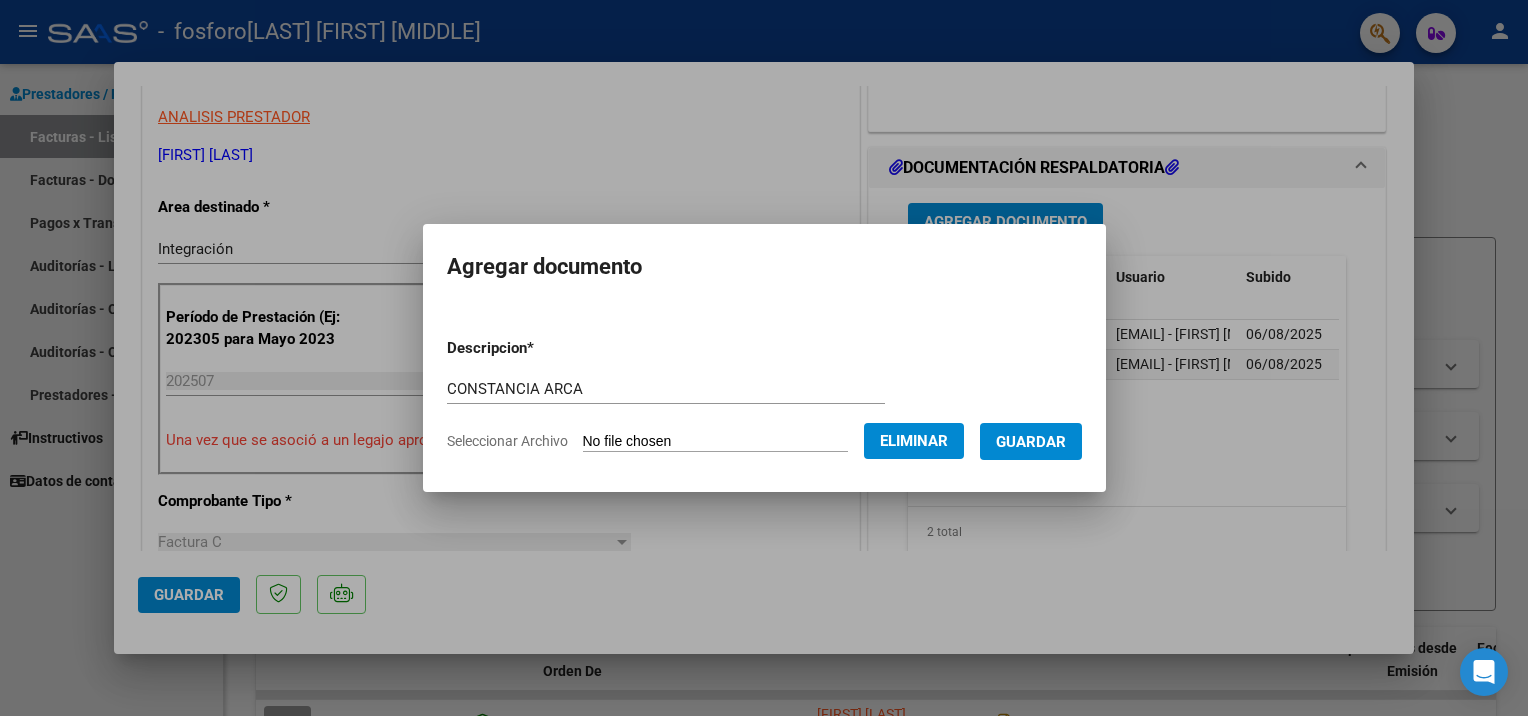 click on "Guardar" at bounding box center (1031, 442) 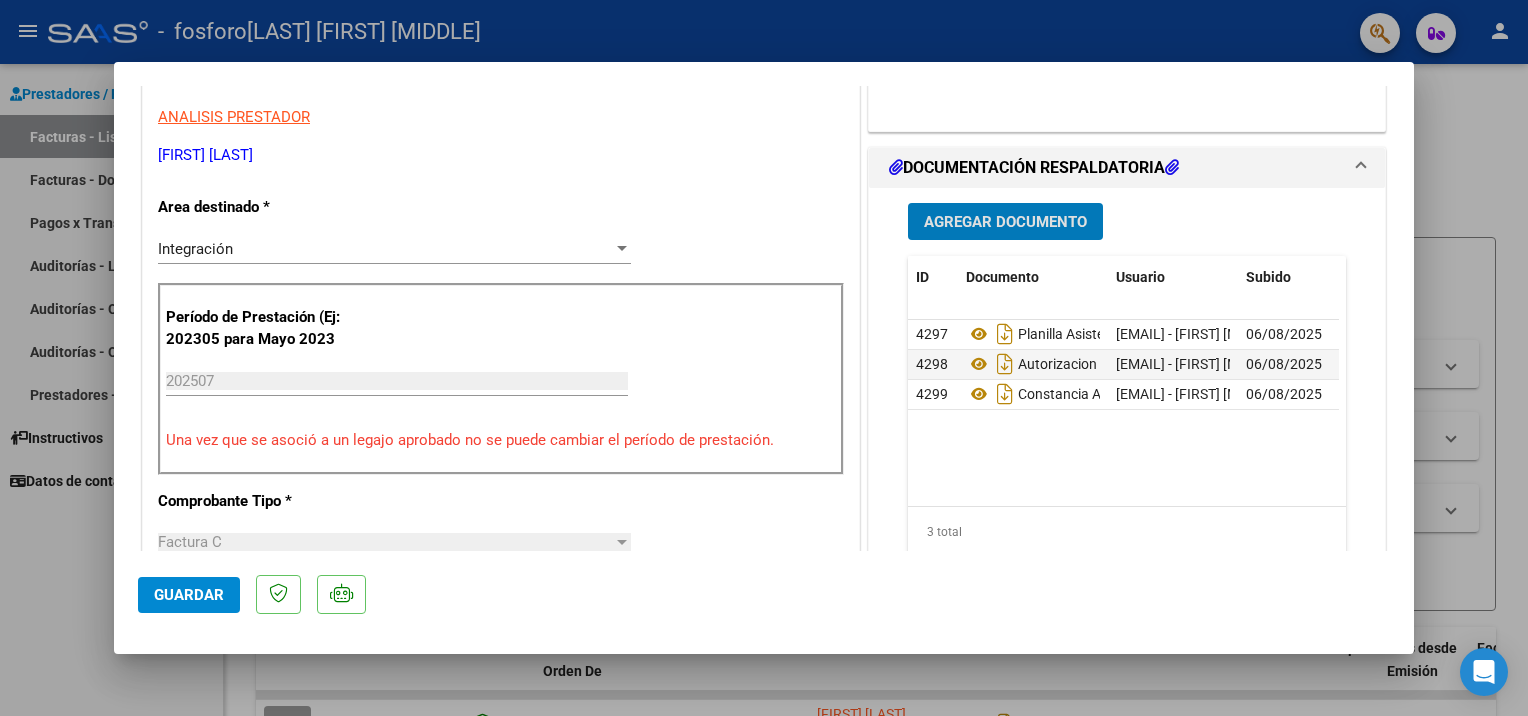 click on "Agregar Documento" at bounding box center (1005, 222) 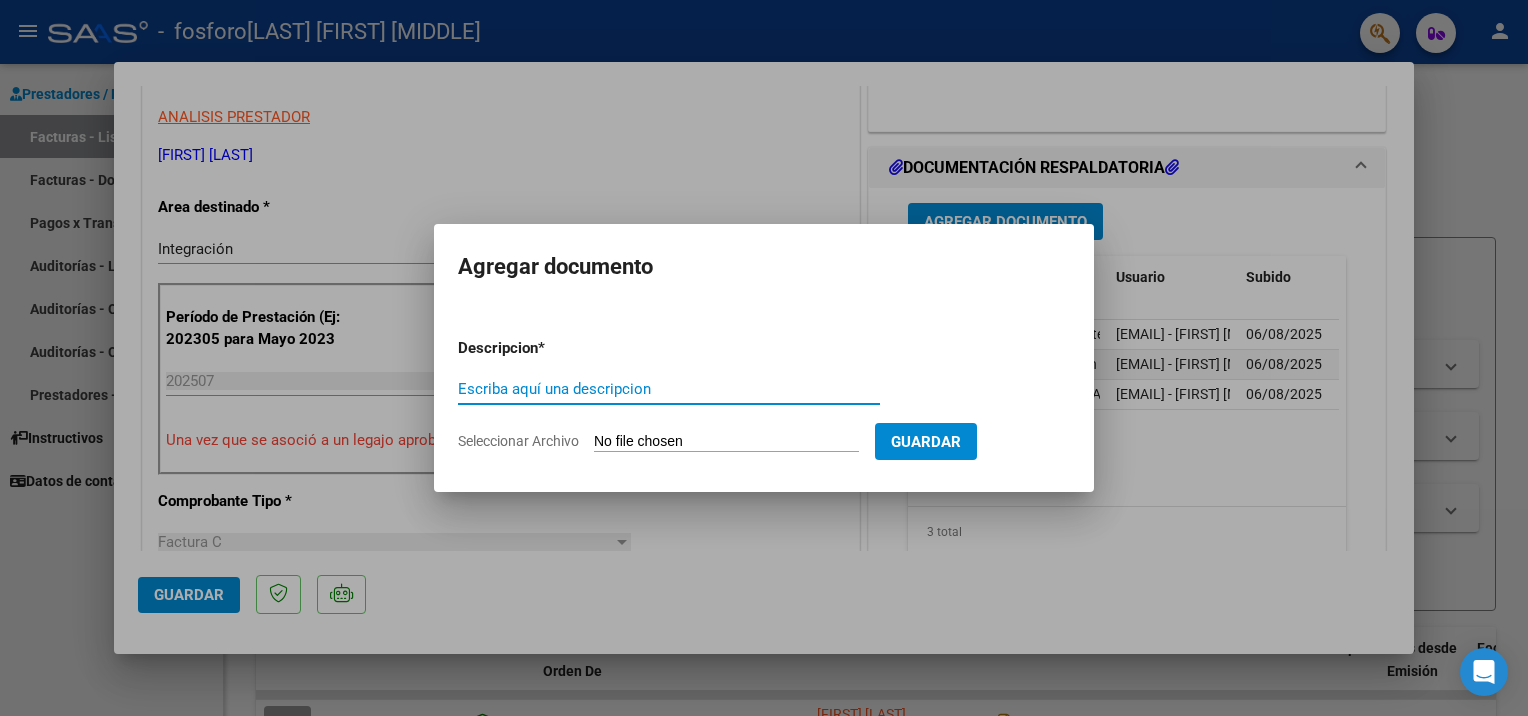 click on "Escriba aquí una descripcion" at bounding box center (669, 389) 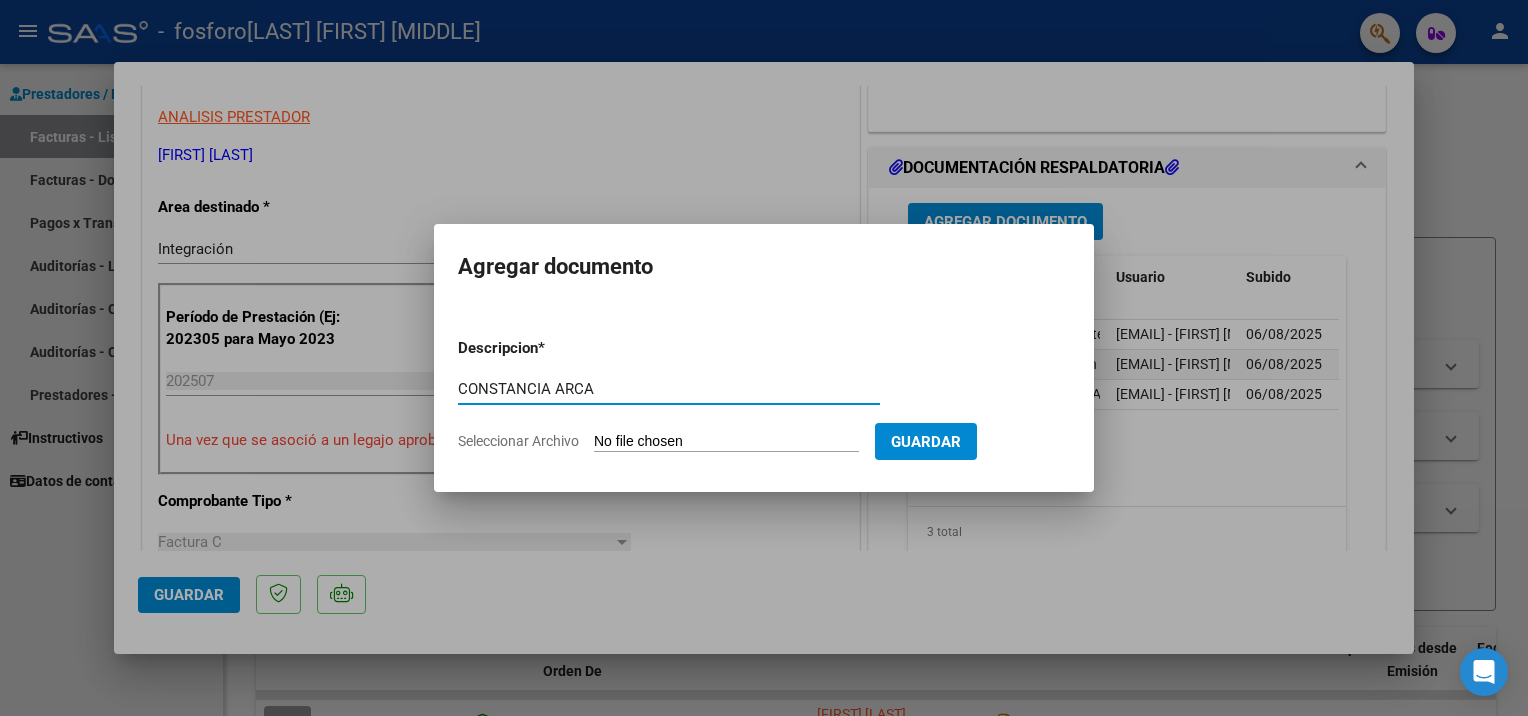 drag, startPoint x: 604, startPoint y: 385, endPoint x: 451, endPoint y: 396, distance: 153.39491 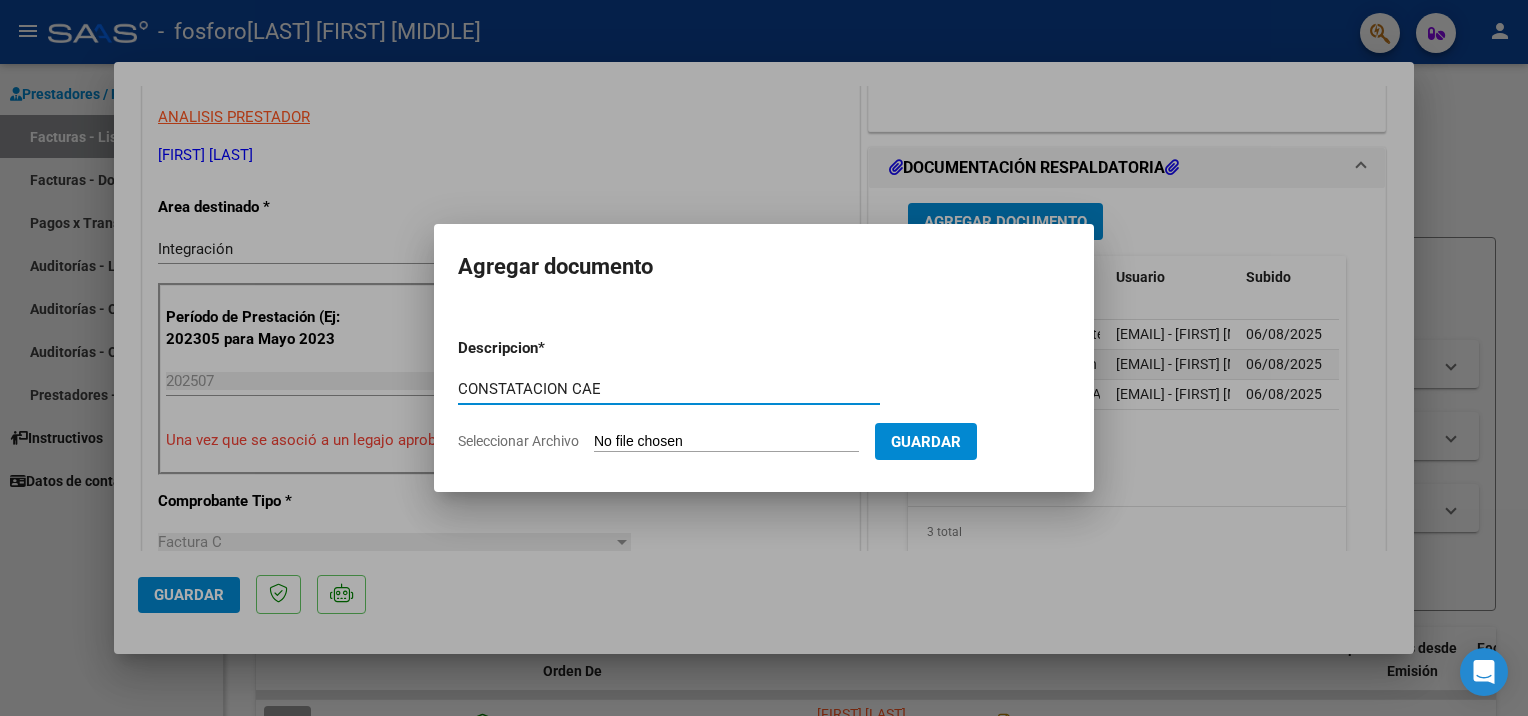 type on "CONSTATACION CAE" 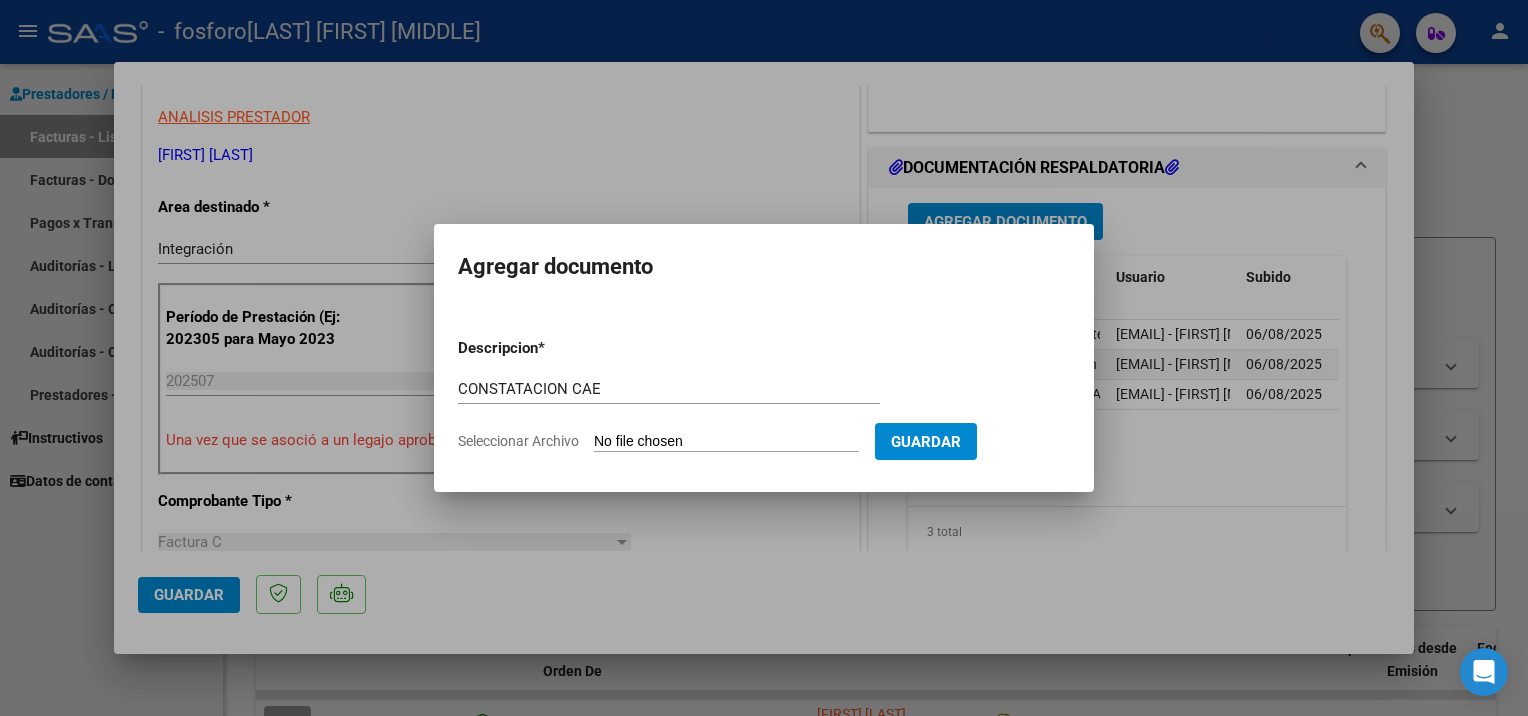 click on "Seleccionar Archivo" at bounding box center (726, 442) 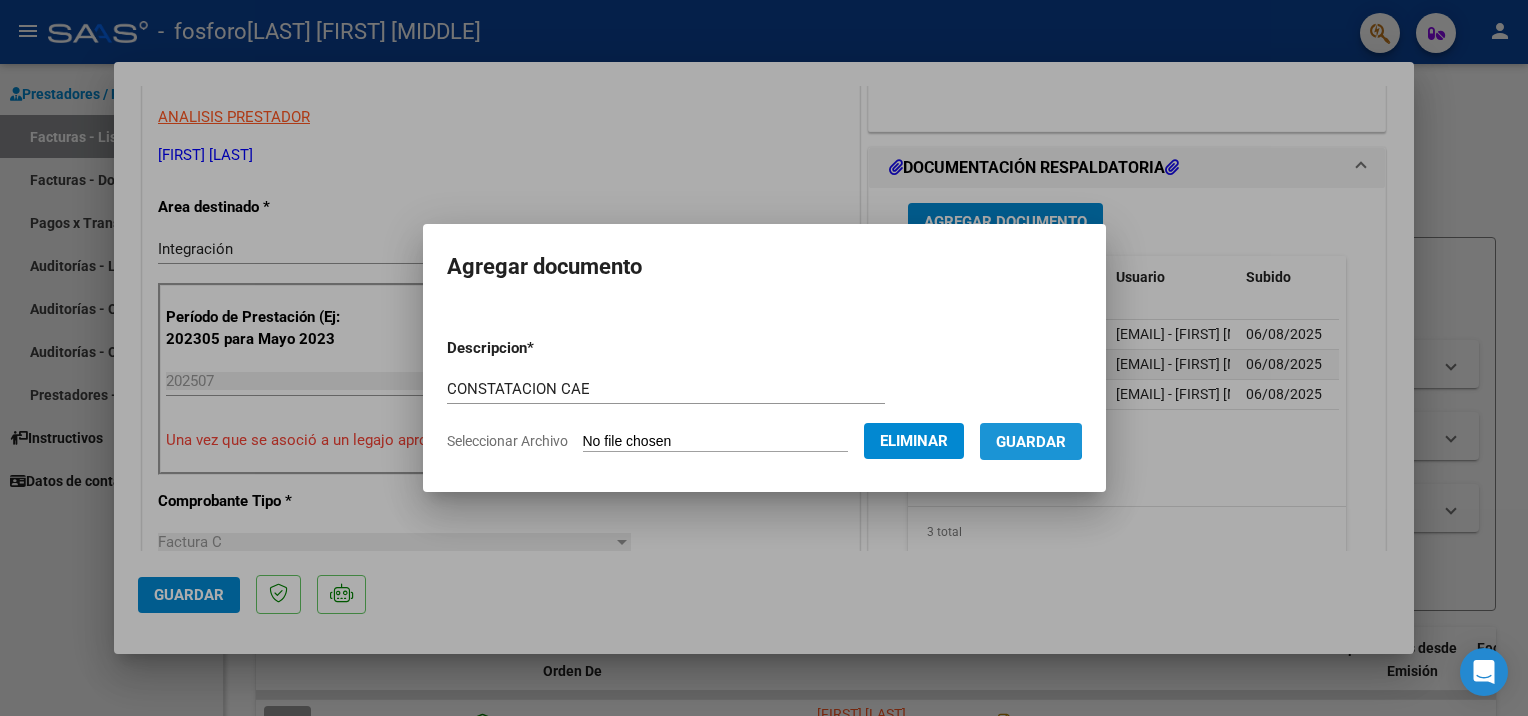 click on "Guardar" at bounding box center (1031, 442) 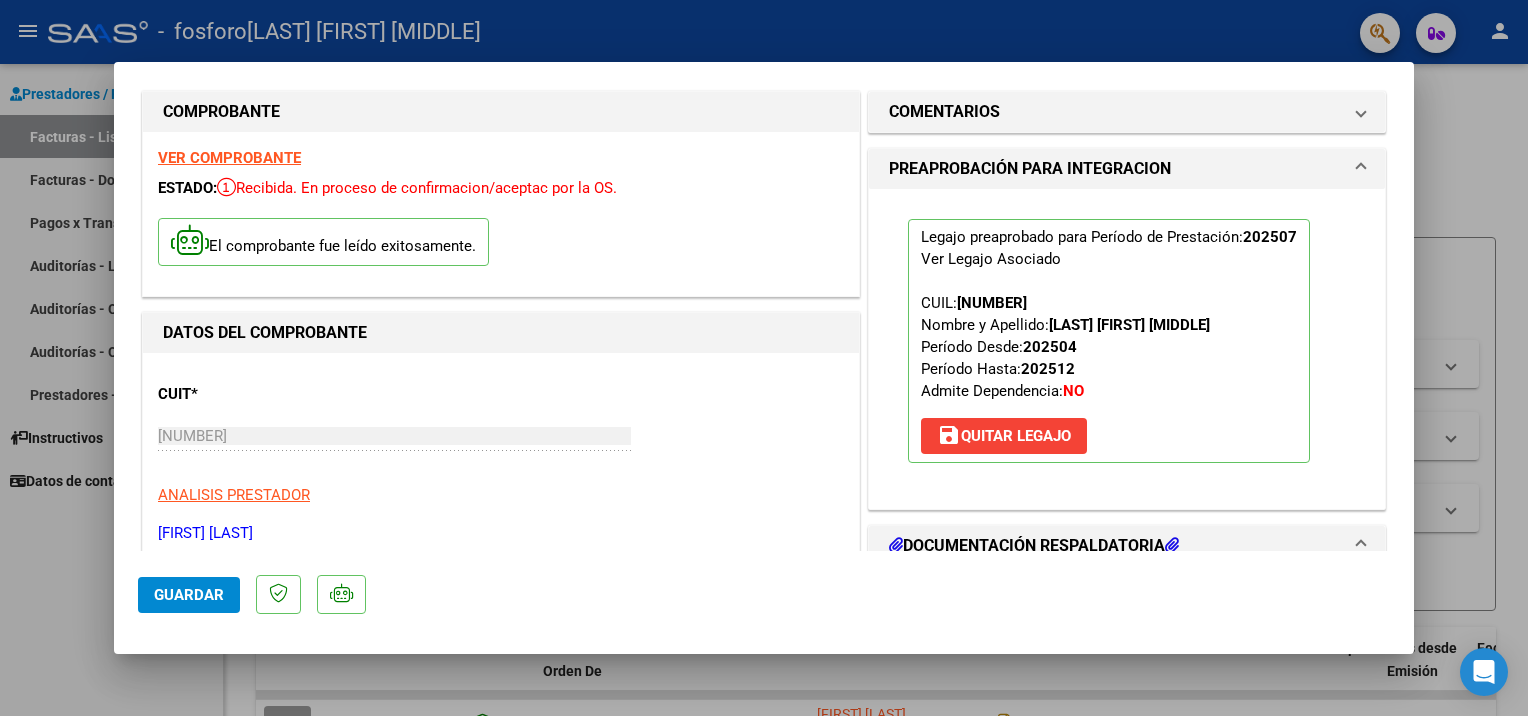 scroll, scrollTop: 0, scrollLeft: 0, axis: both 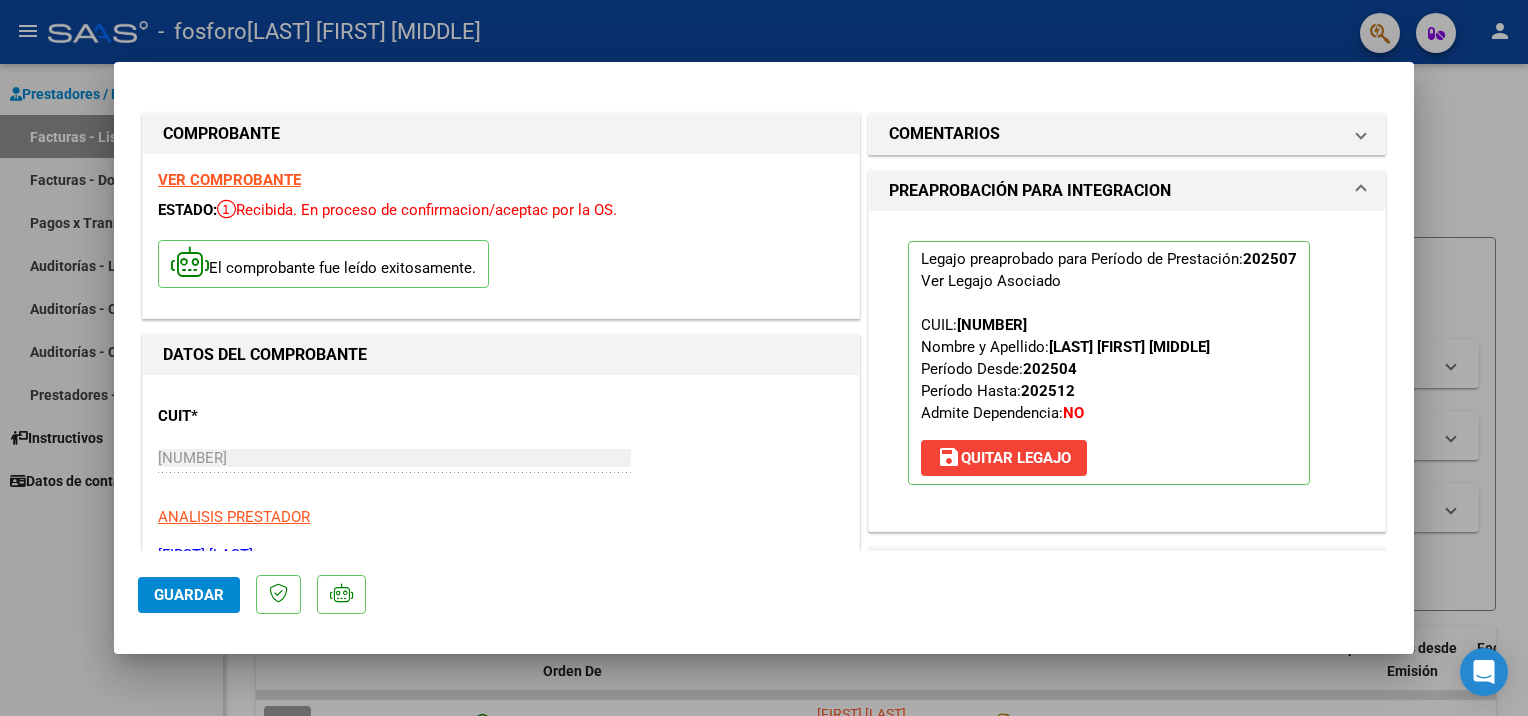 click on "Guardar" 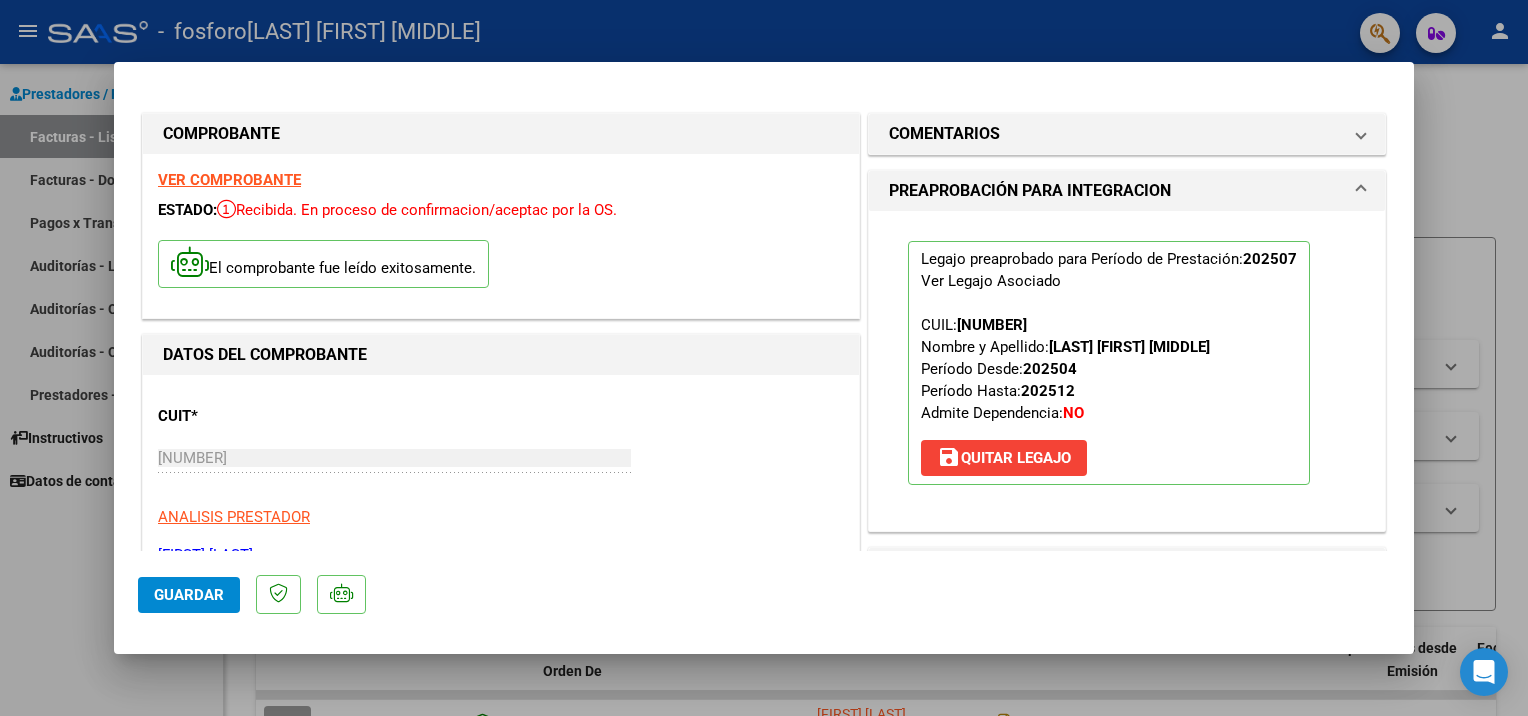 click at bounding box center [764, 358] 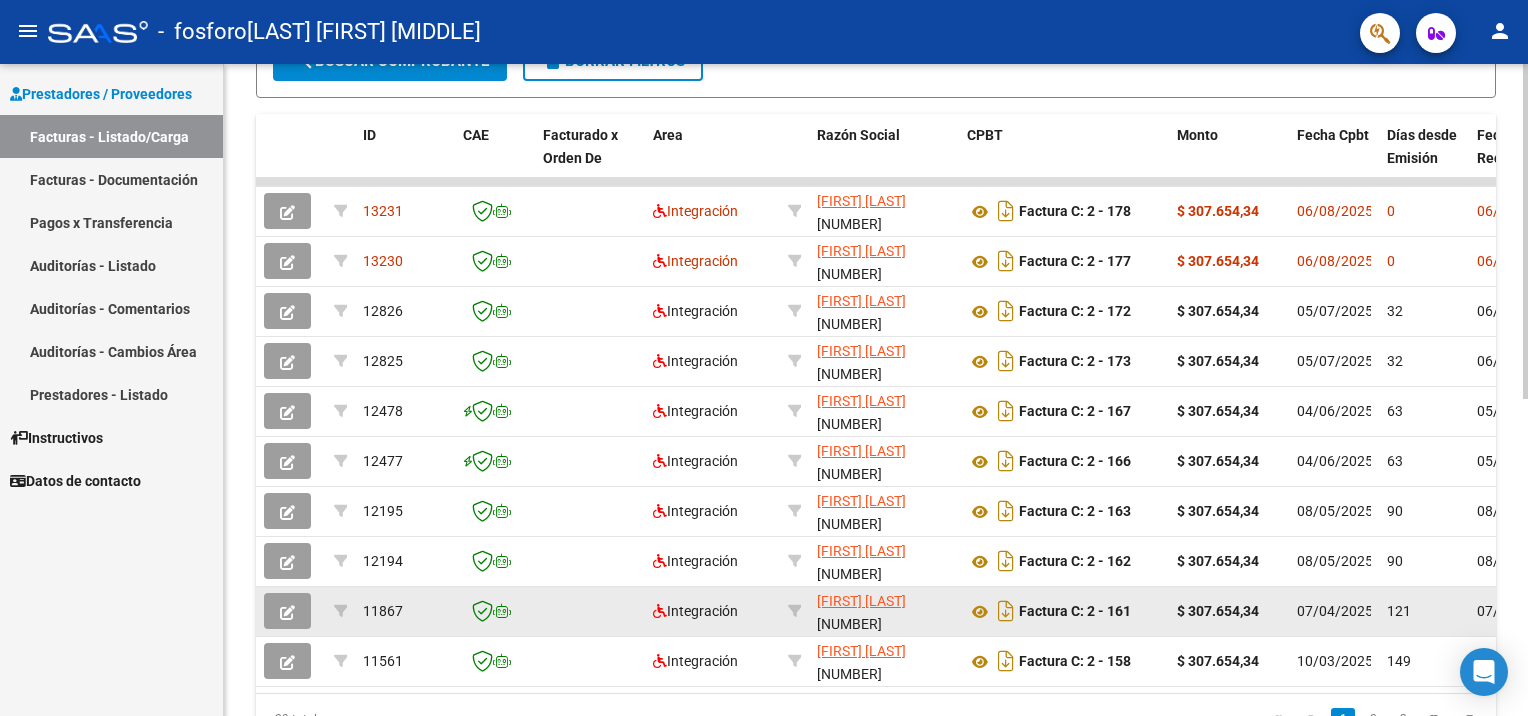scroll, scrollTop: 617, scrollLeft: 0, axis: vertical 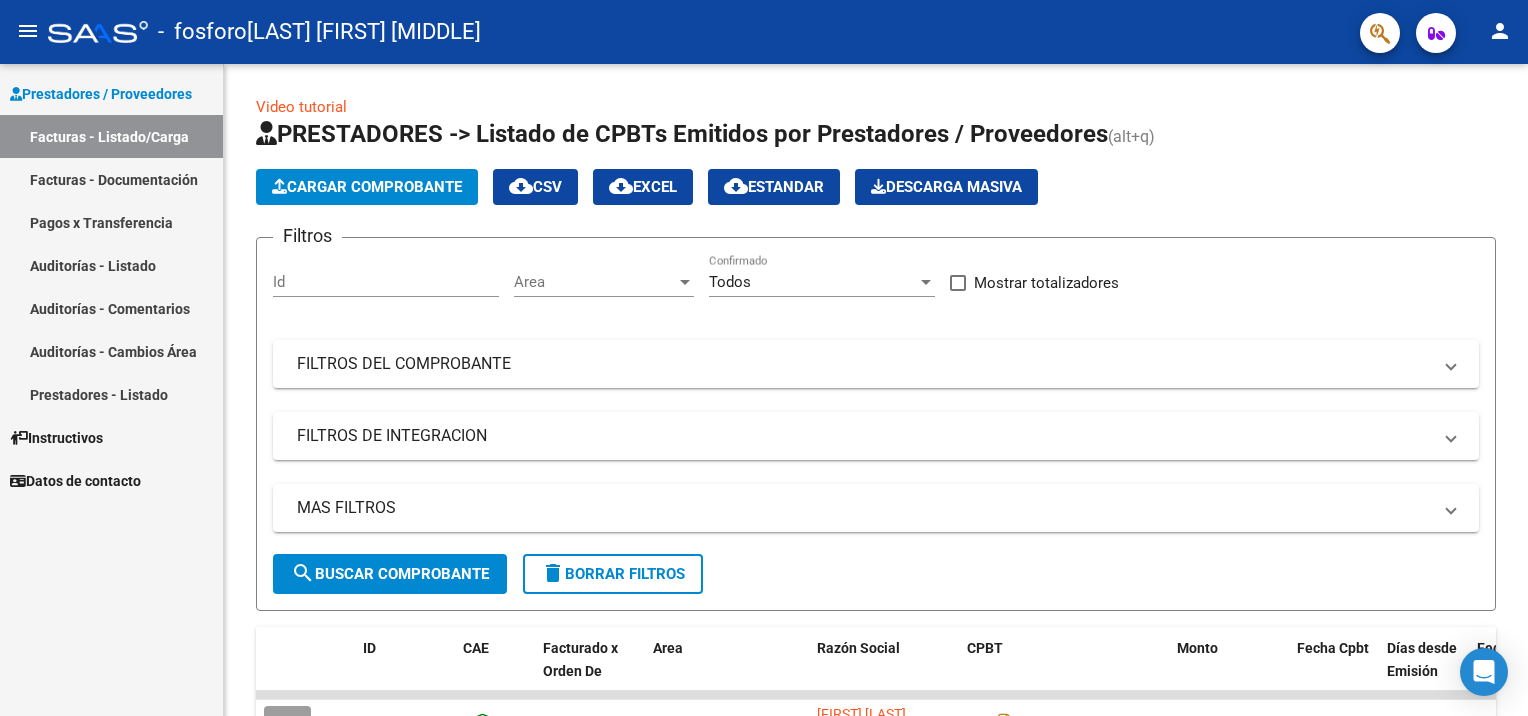click on "person" 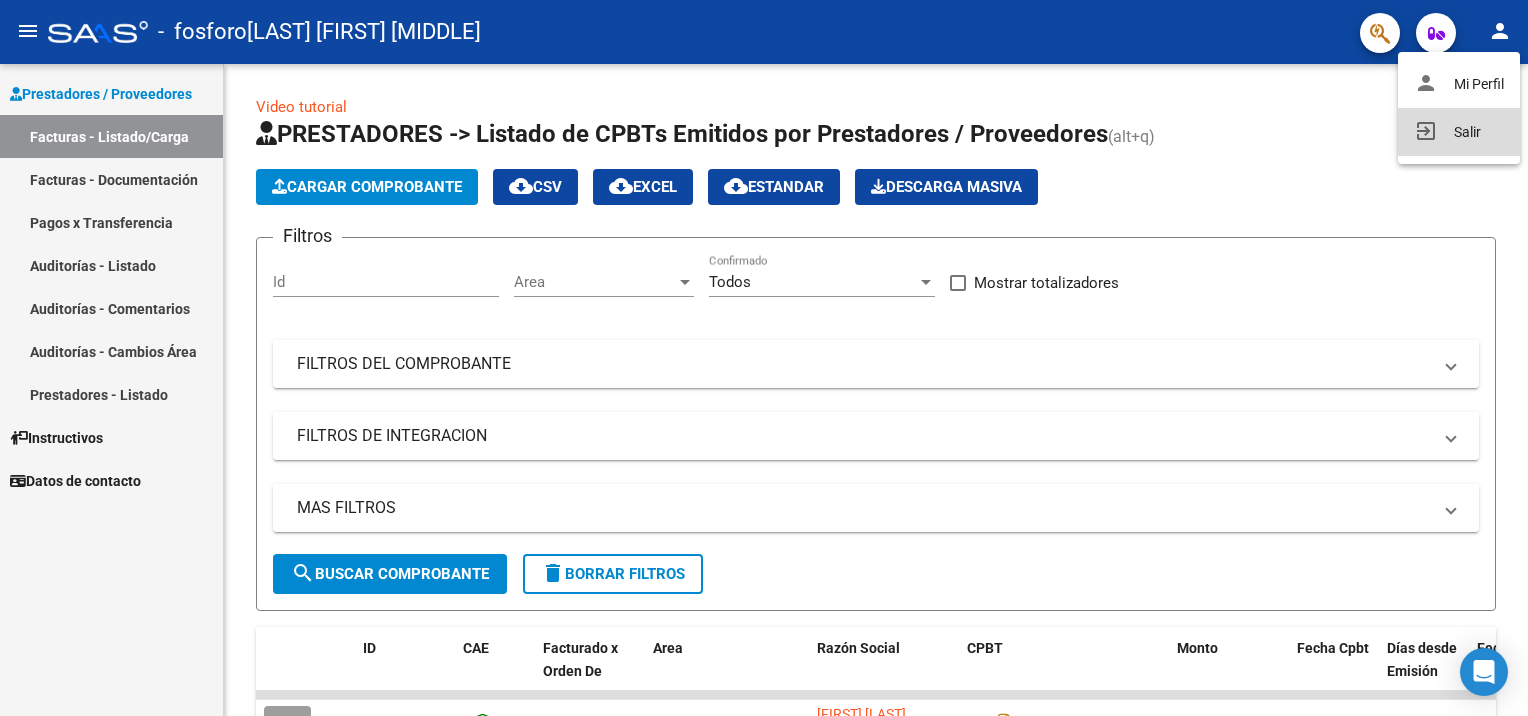 click on "exit_to_app  Salir" at bounding box center (1459, 132) 